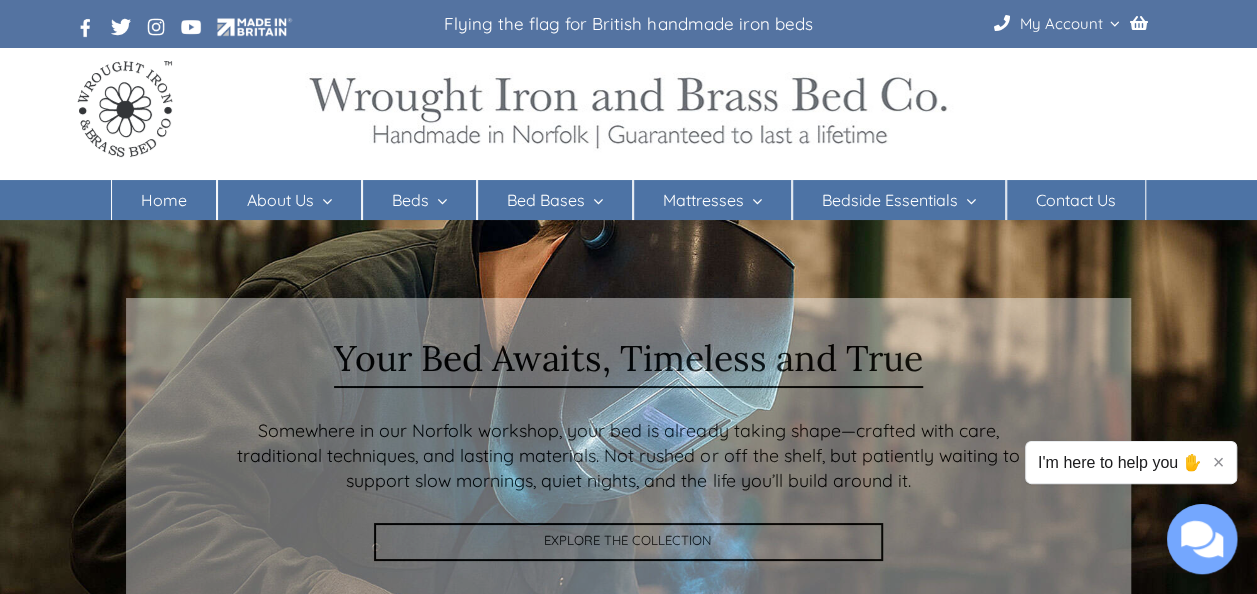 scroll, scrollTop: 0, scrollLeft: 0, axis: both 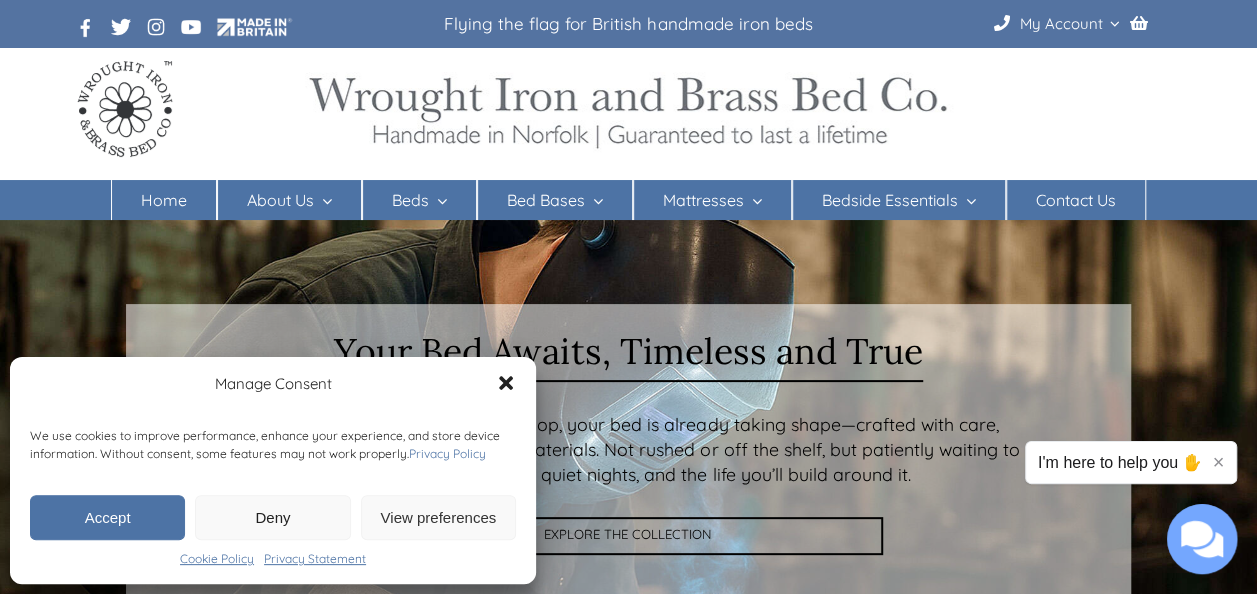 click on "Deny" at bounding box center [272, 517] 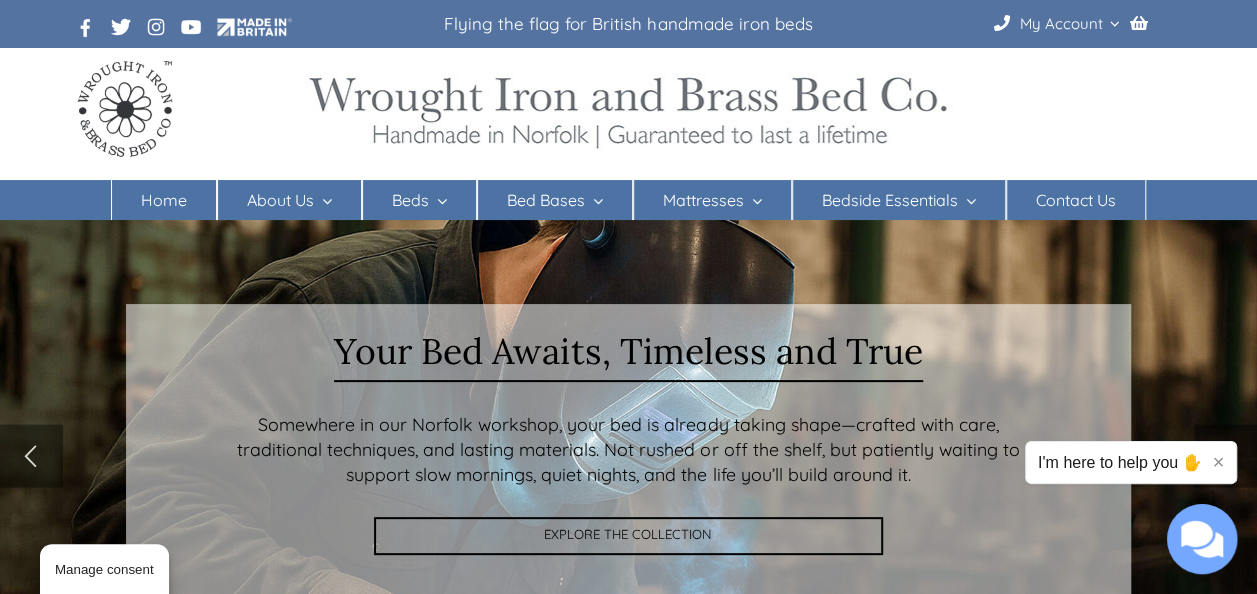 scroll, scrollTop: 40, scrollLeft: 0, axis: vertical 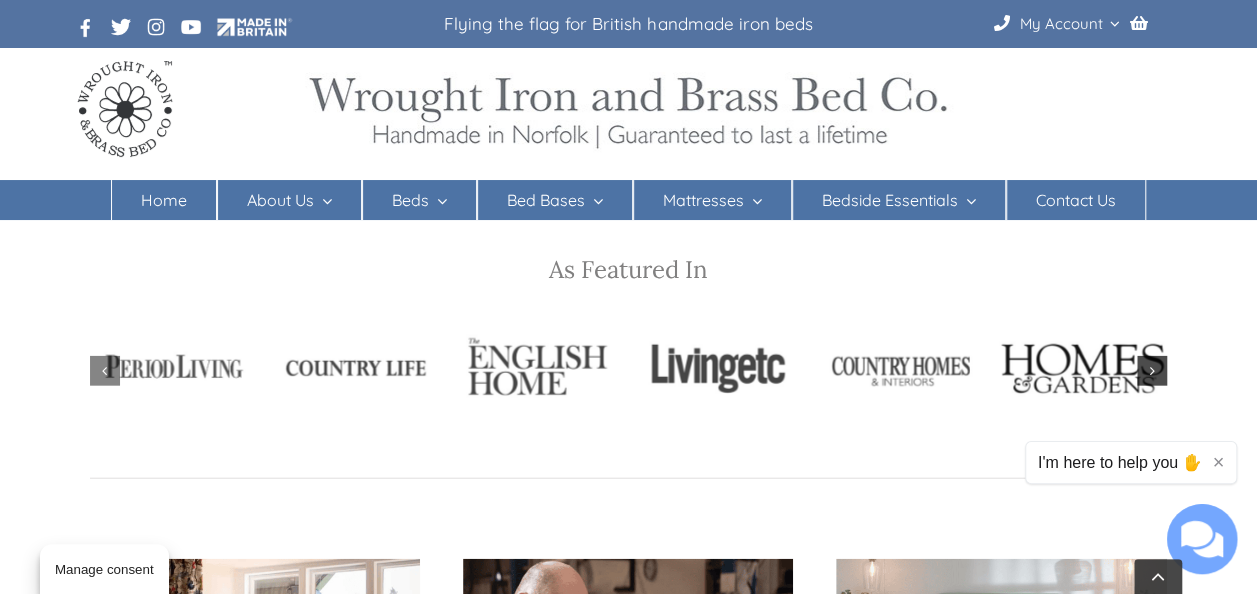click at bounding box center (1151, 371) 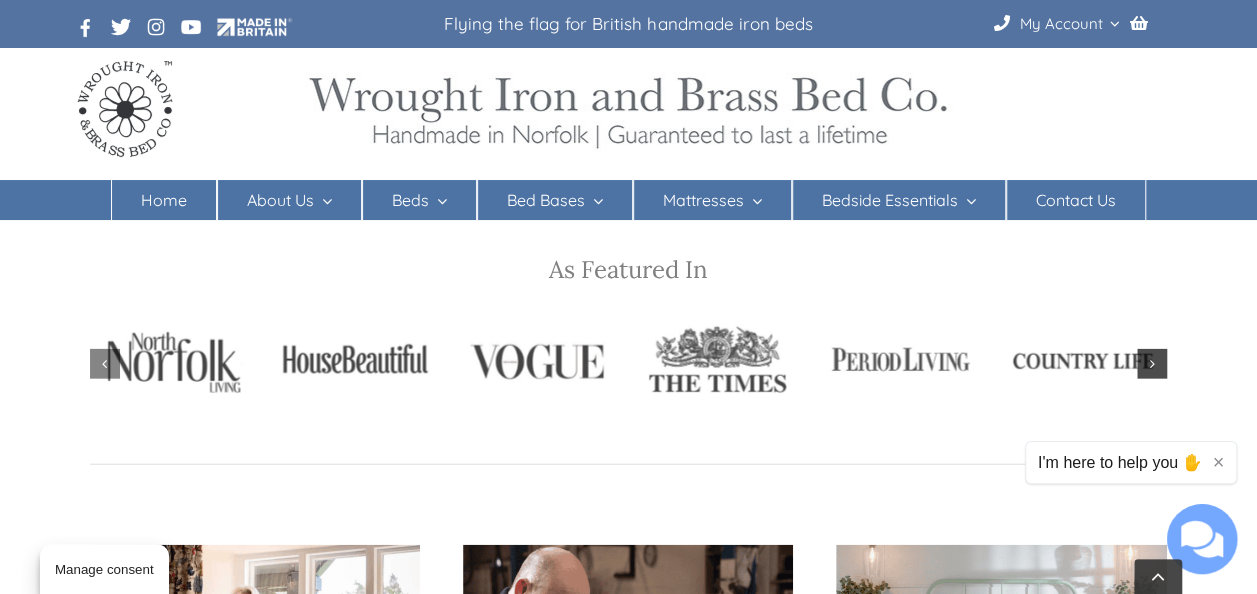 click at bounding box center [1152, 364] 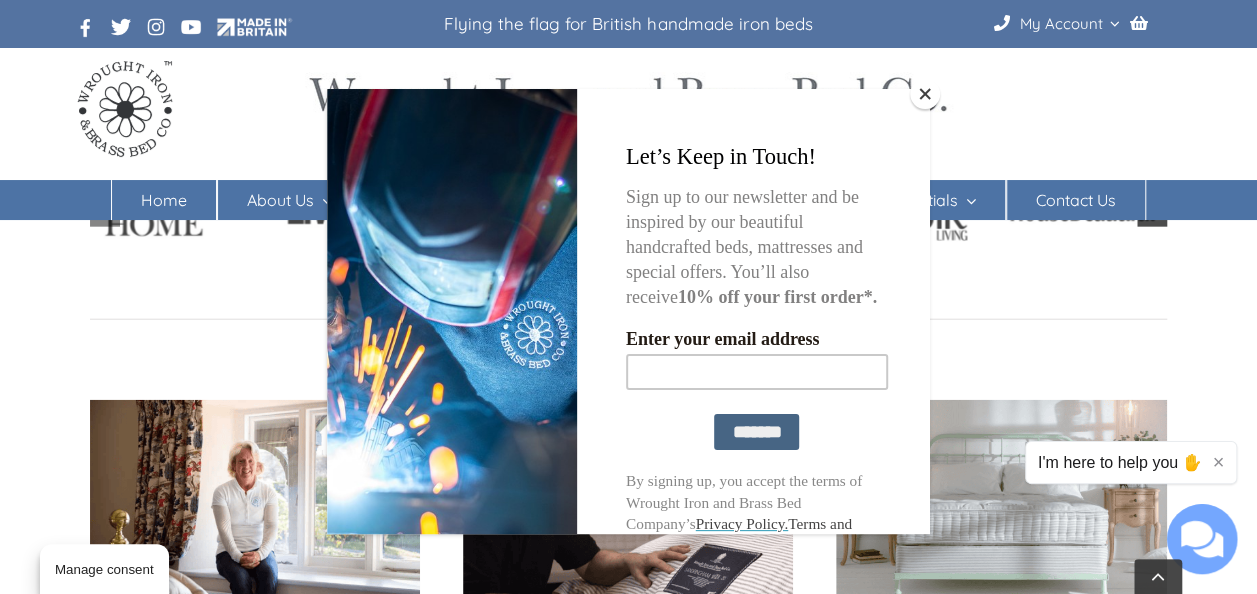 scroll, scrollTop: 2306, scrollLeft: 0, axis: vertical 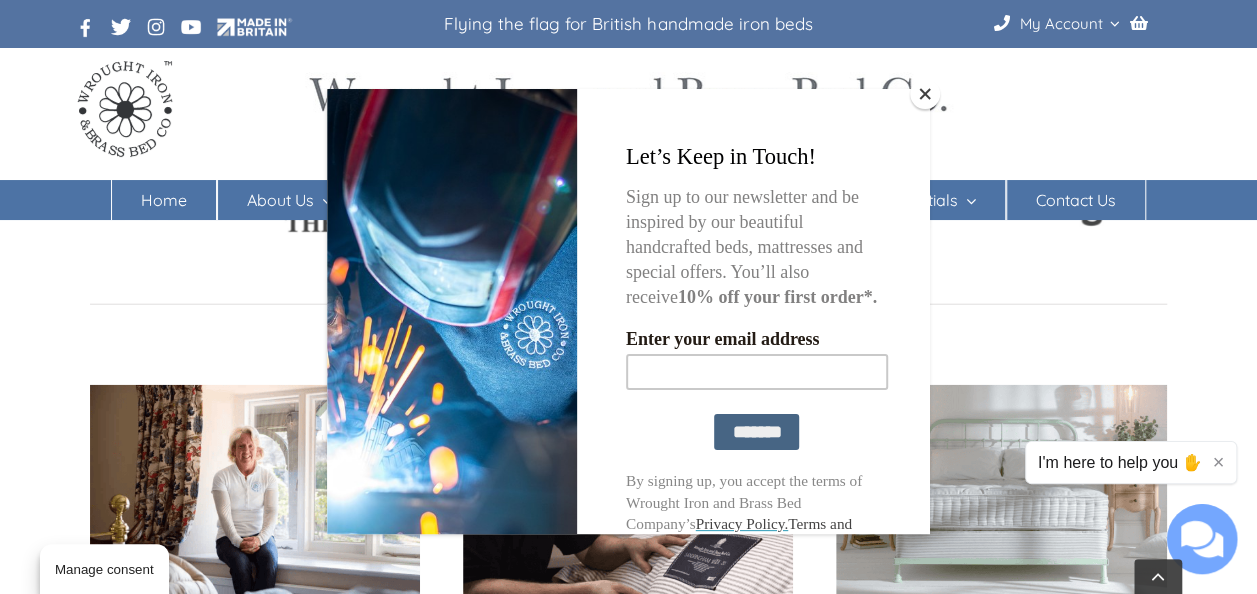 click at bounding box center [925, 94] 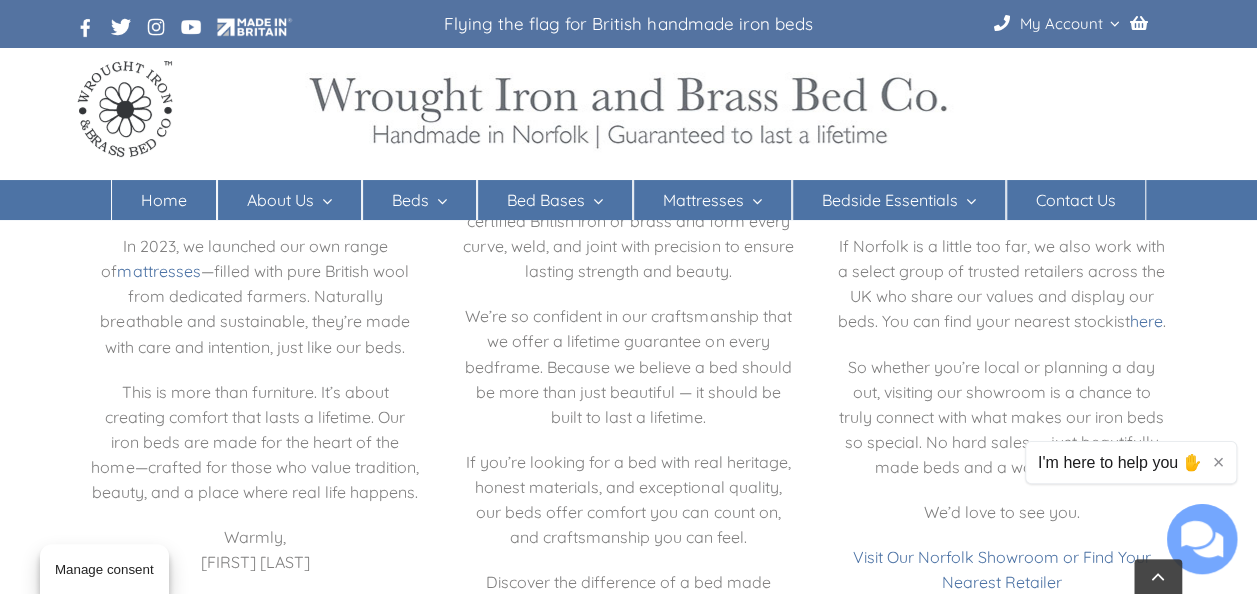 scroll, scrollTop: 3430, scrollLeft: 0, axis: vertical 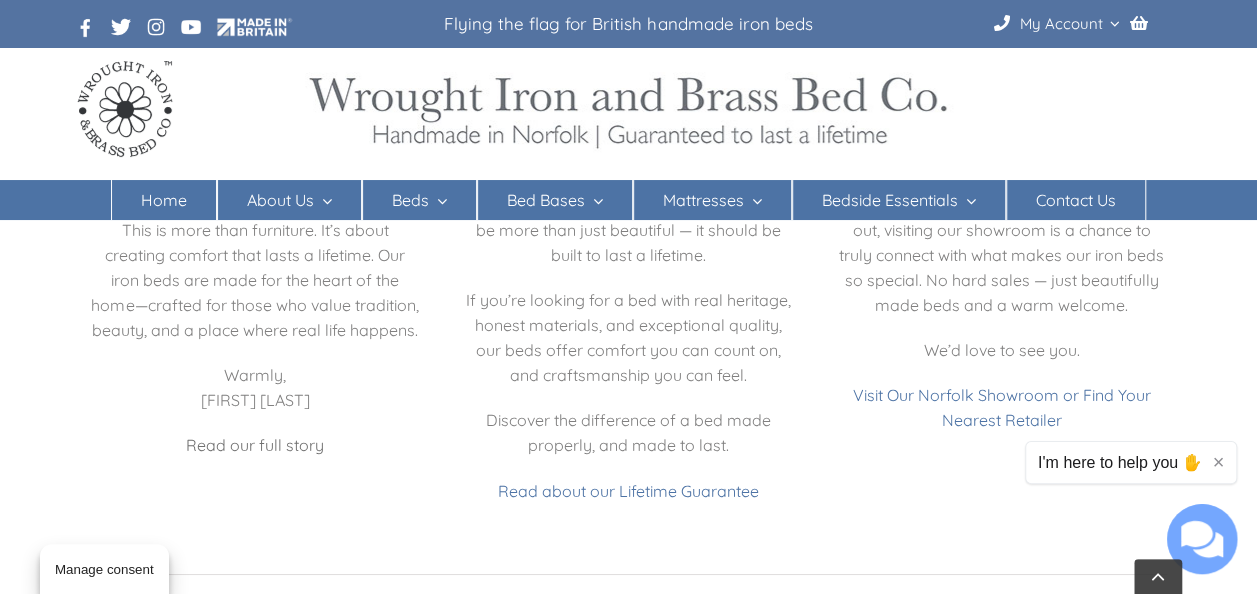 click on "Read our full story" at bounding box center [255, 445] 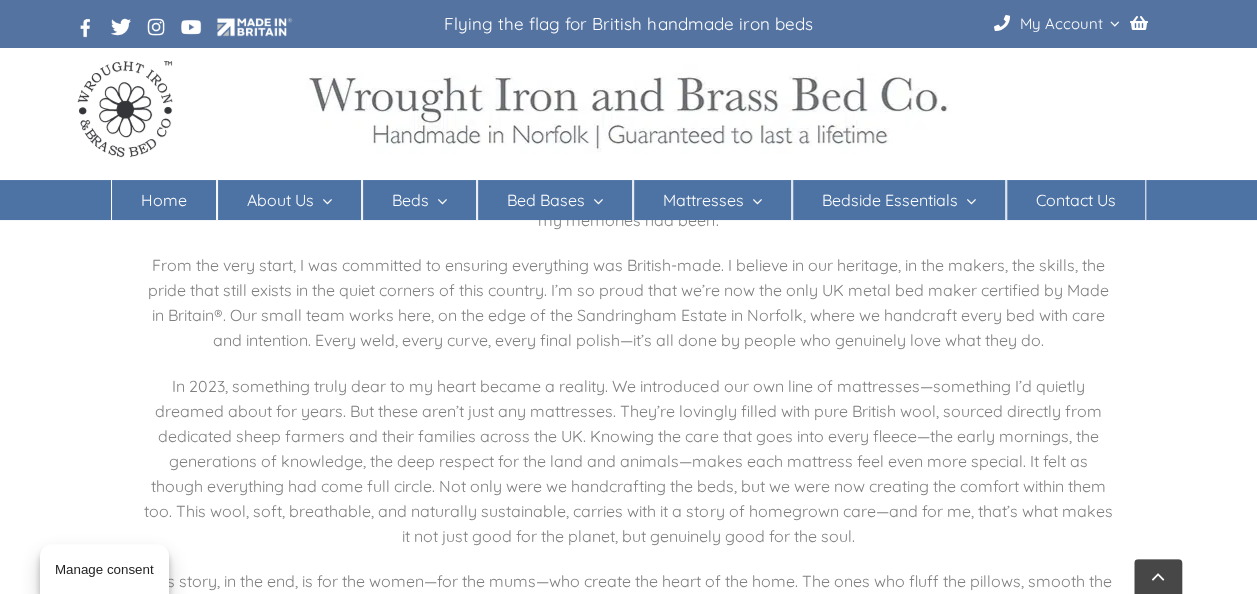 scroll, scrollTop: 434, scrollLeft: 0, axis: vertical 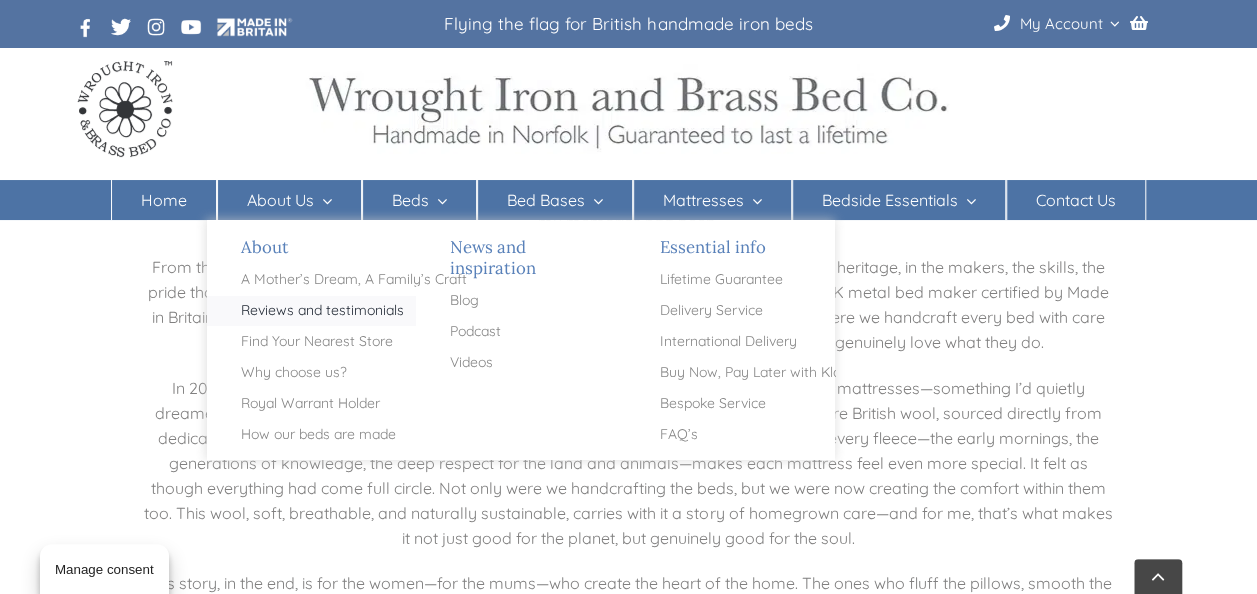 click on "Reviews and testimonials" at bounding box center (322, 311) 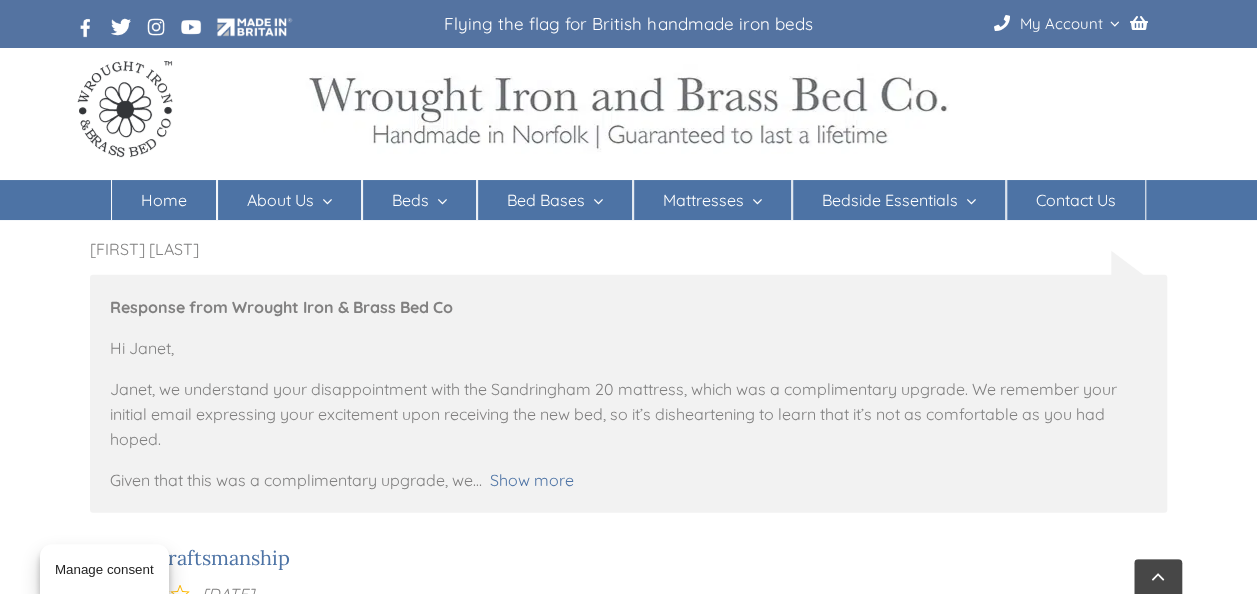 scroll, scrollTop: 2120, scrollLeft: 0, axis: vertical 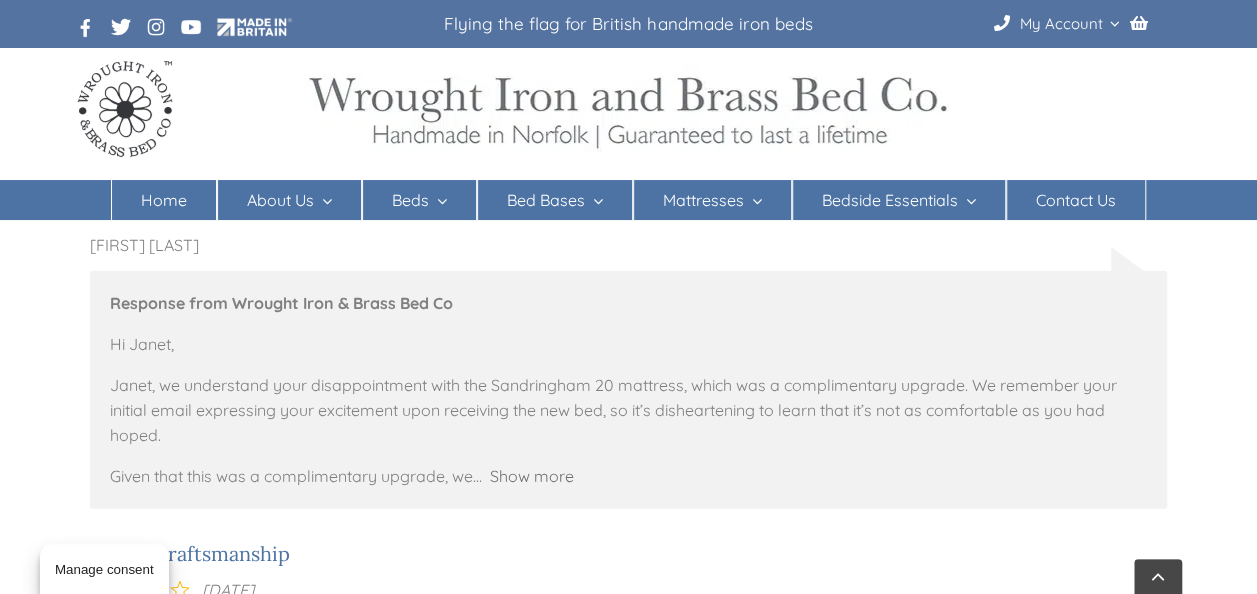 click on "Show more" at bounding box center (532, 476) 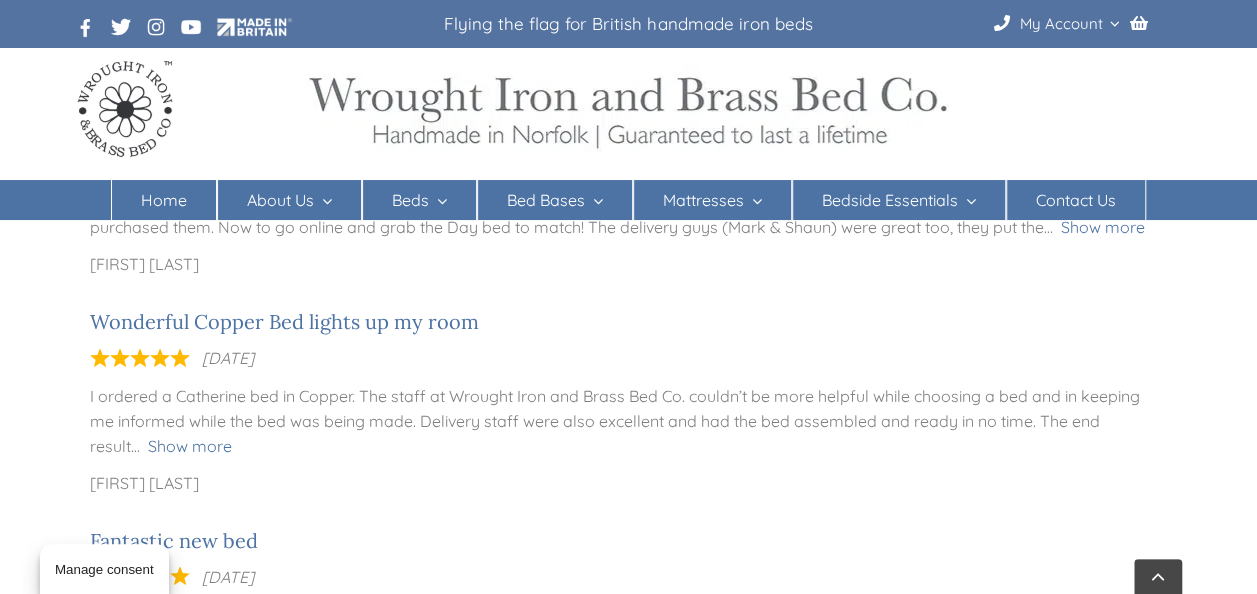 scroll, scrollTop: 5840, scrollLeft: 0, axis: vertical 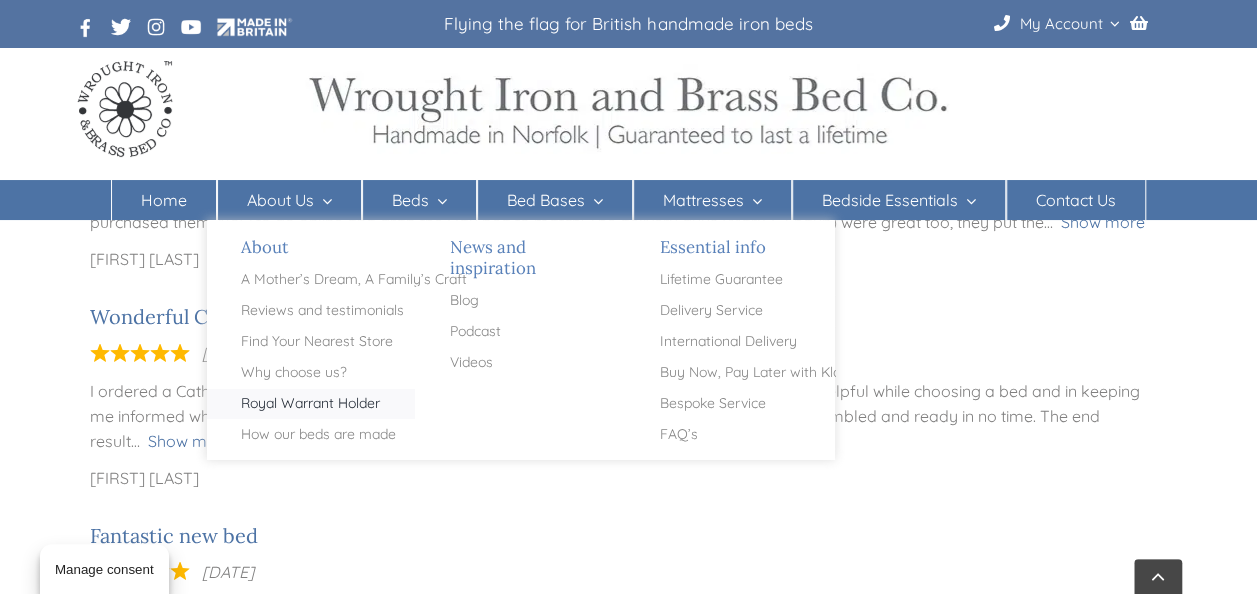 click on "Royal Warrant Holder" at bounding box center (310, 404) 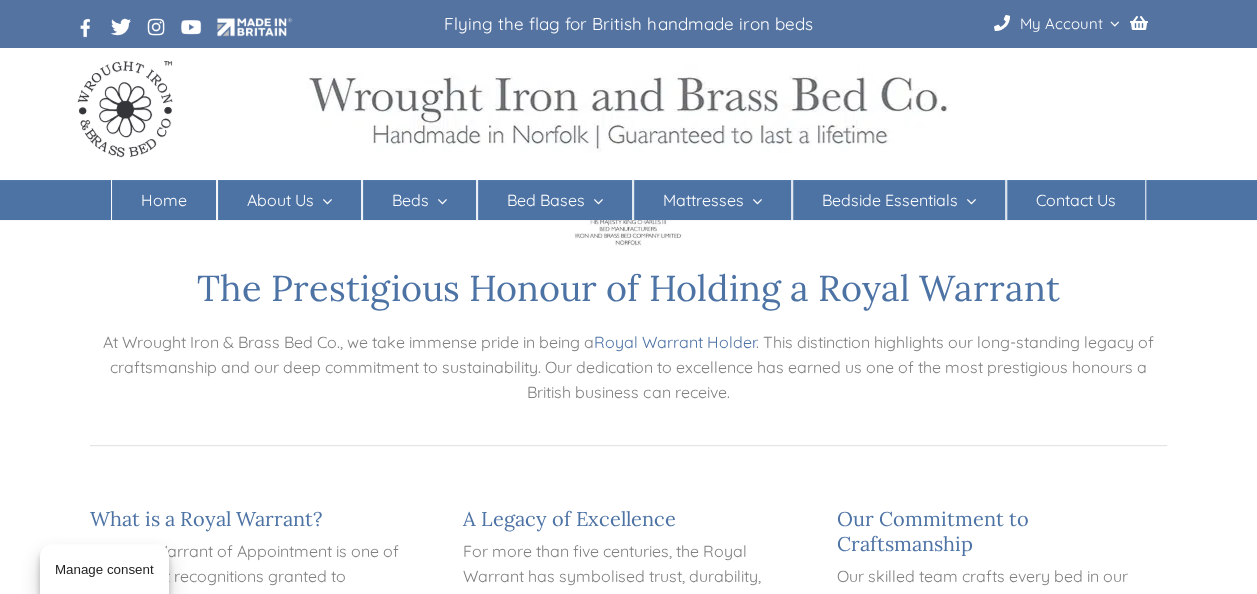 scroll, scrollTop: 80, scrollLeft: 0, axis: vertical 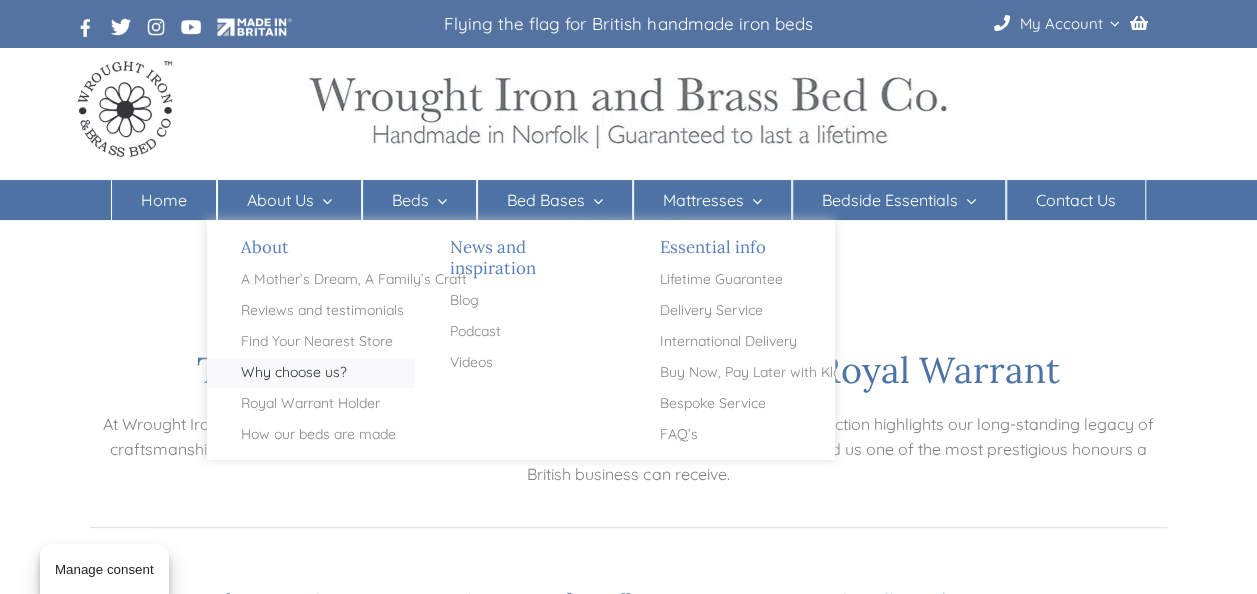 click on "Why choose us?" at bounding box center (294, 373) 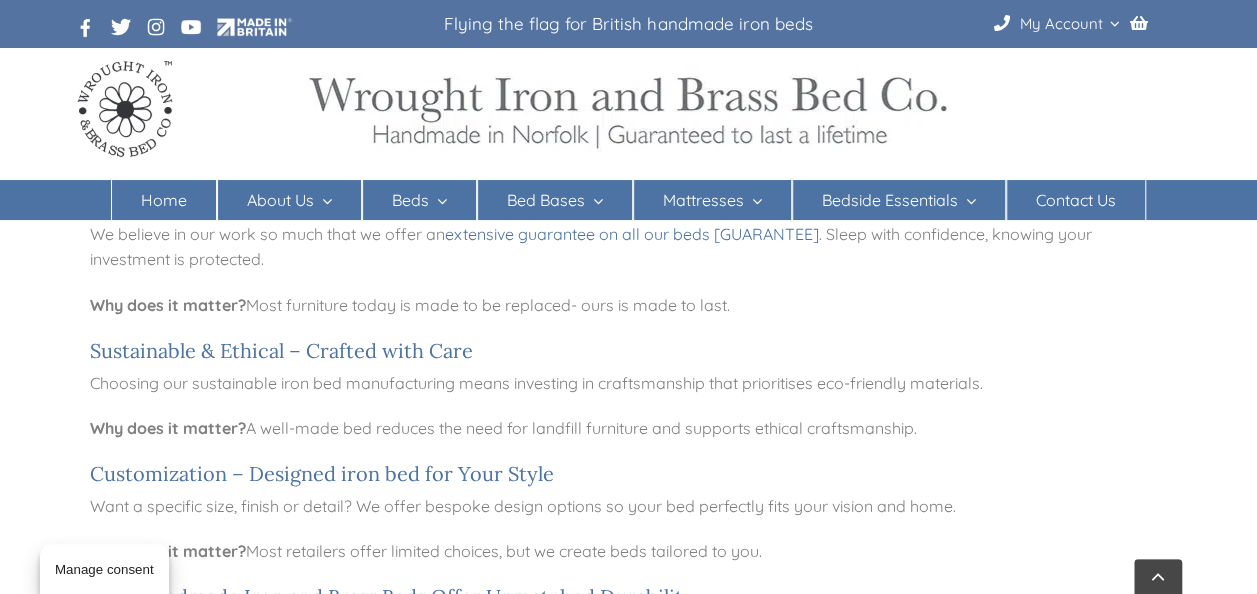 scroll, scrollTop: 400, scrollLeft: 0, axis: vertical 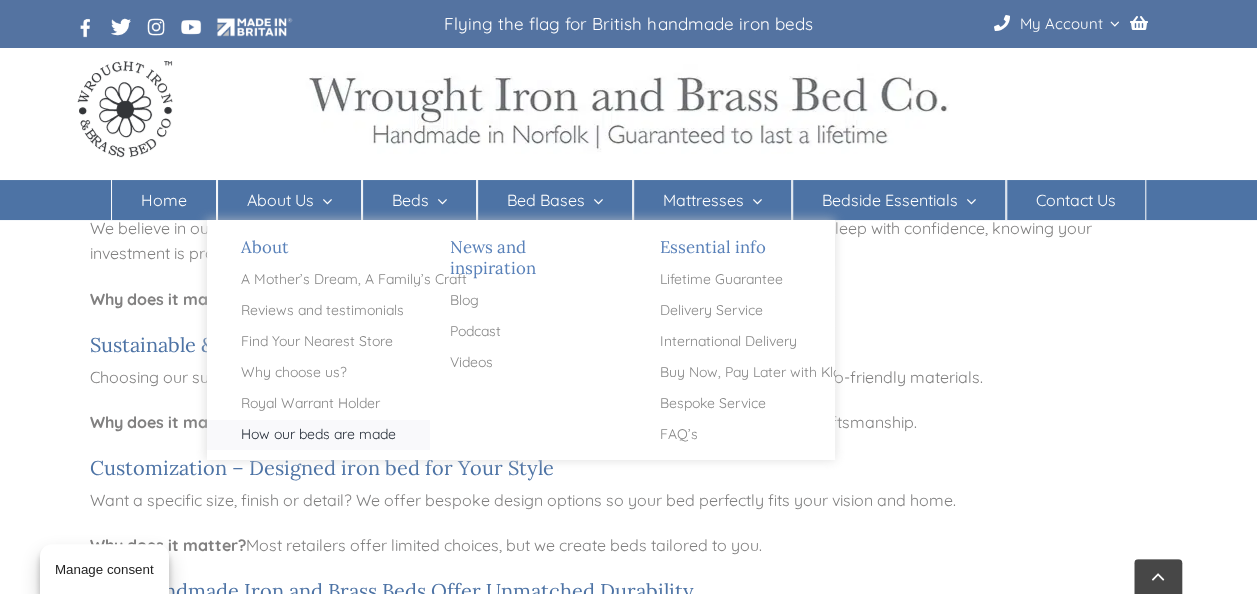 click on "How our beds are made" at bounding box center (318, 435) 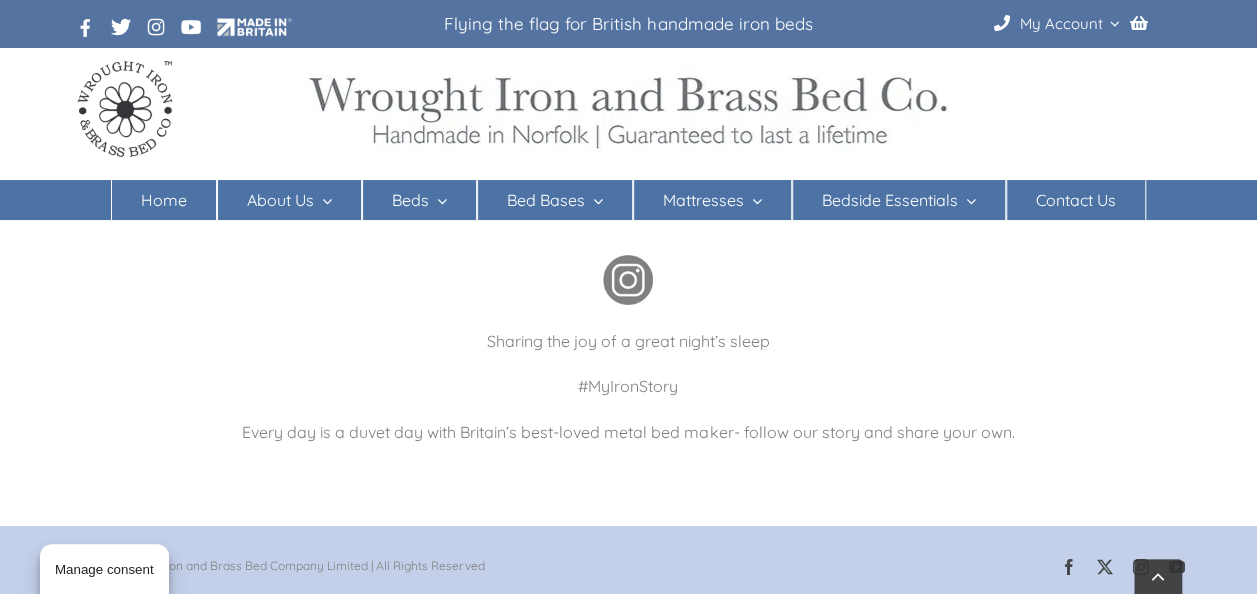 scroll, scrollTop: 3563, scrollLeft: 0, axis: vertical 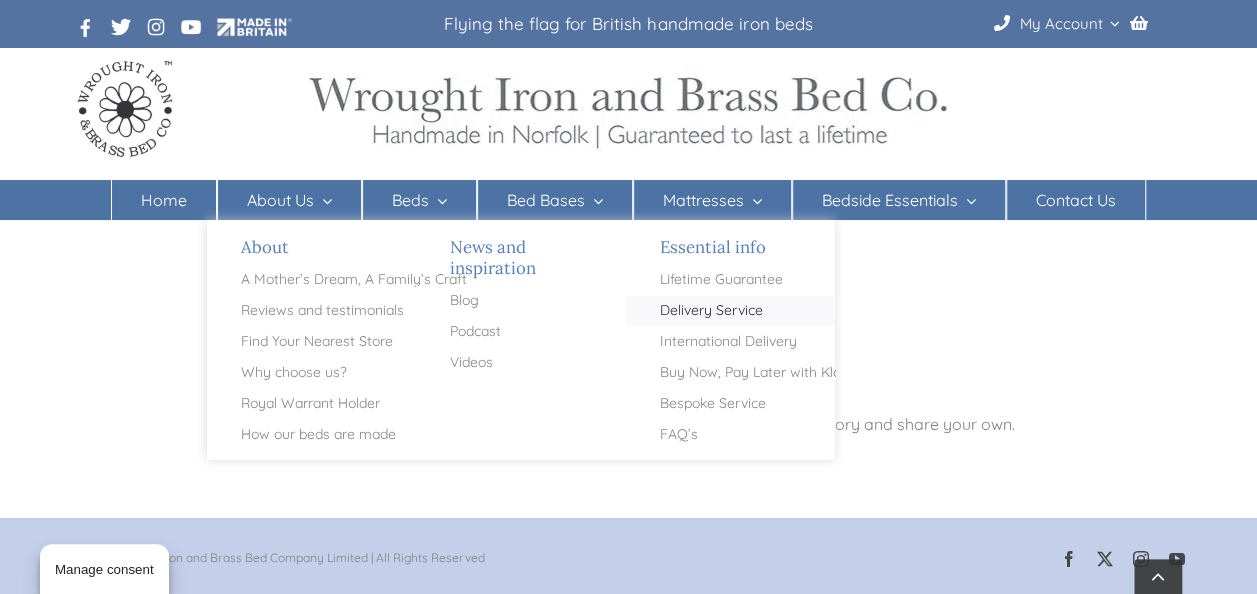 click on "Delivery Service" at bounding box center [711, 311] 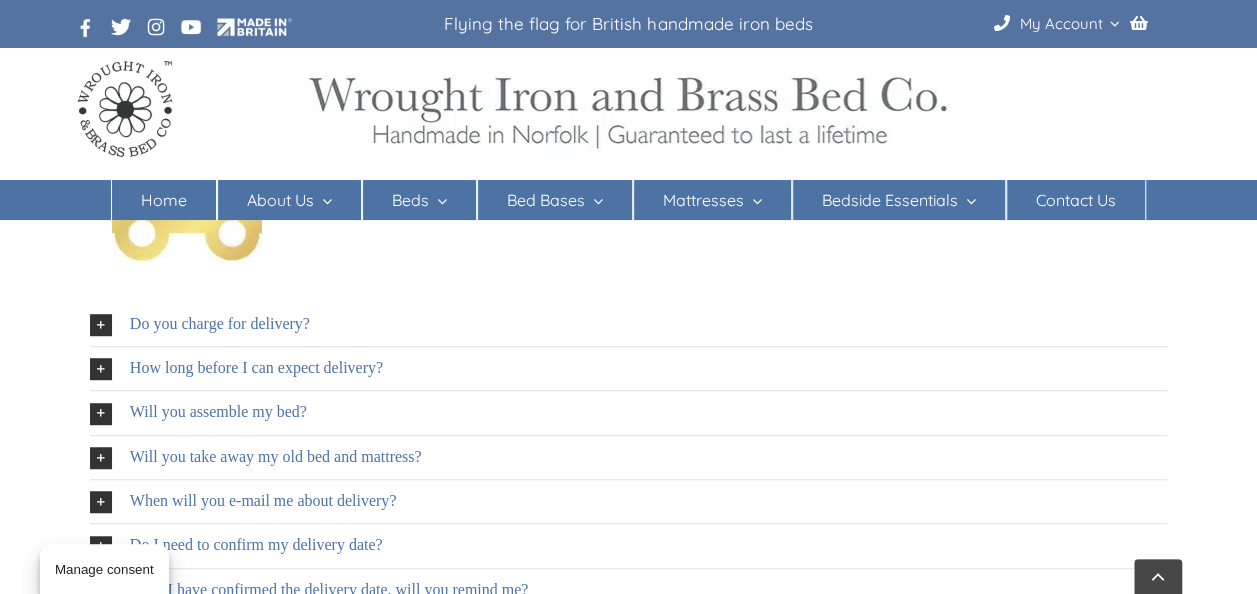 scroll, scrollTop: 480, scrollLeft: 0, axis: vertical 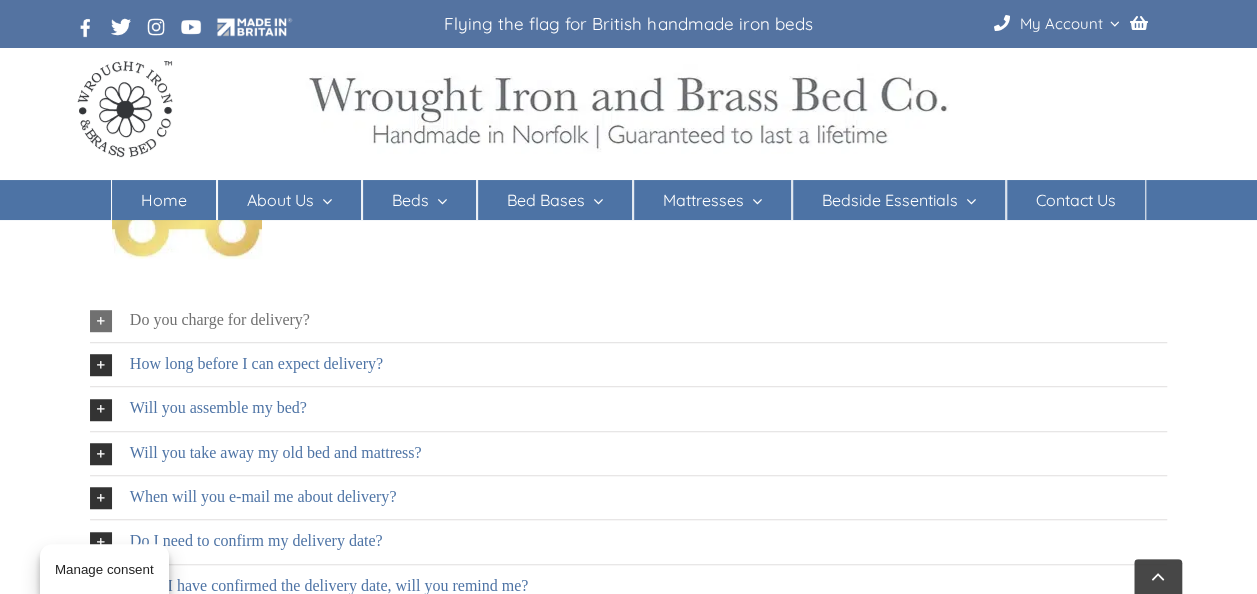 click on "Do you charge for delivery?" at bounding box center (220, 320) 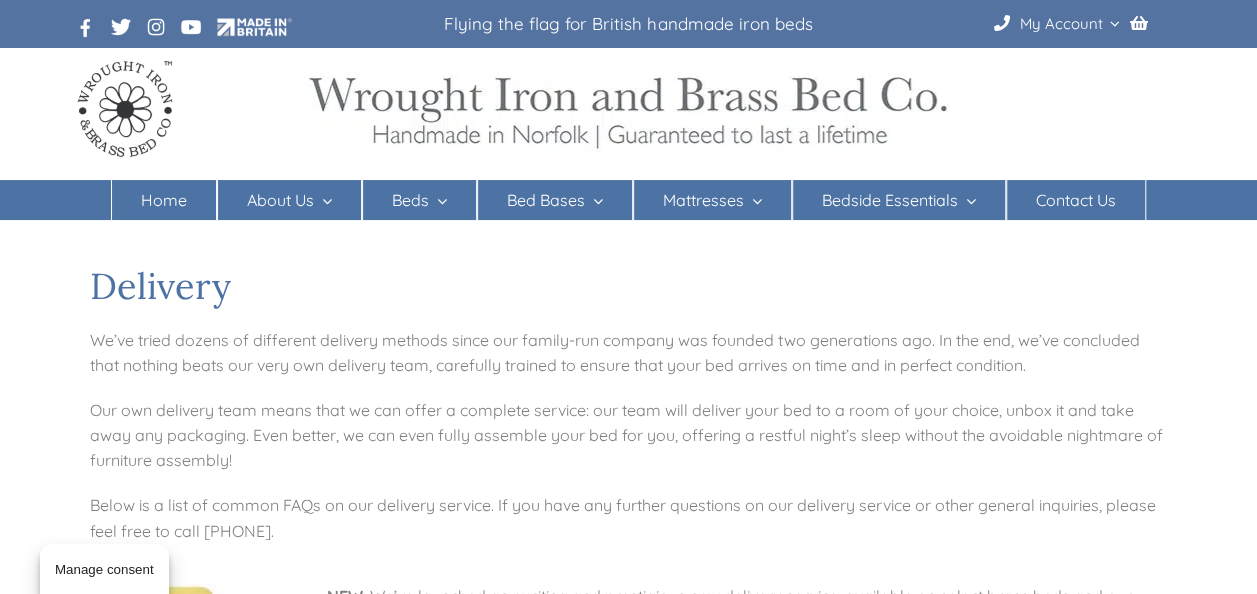 scroll, scrollTop: 0, scrollLeft: 0, axis: both 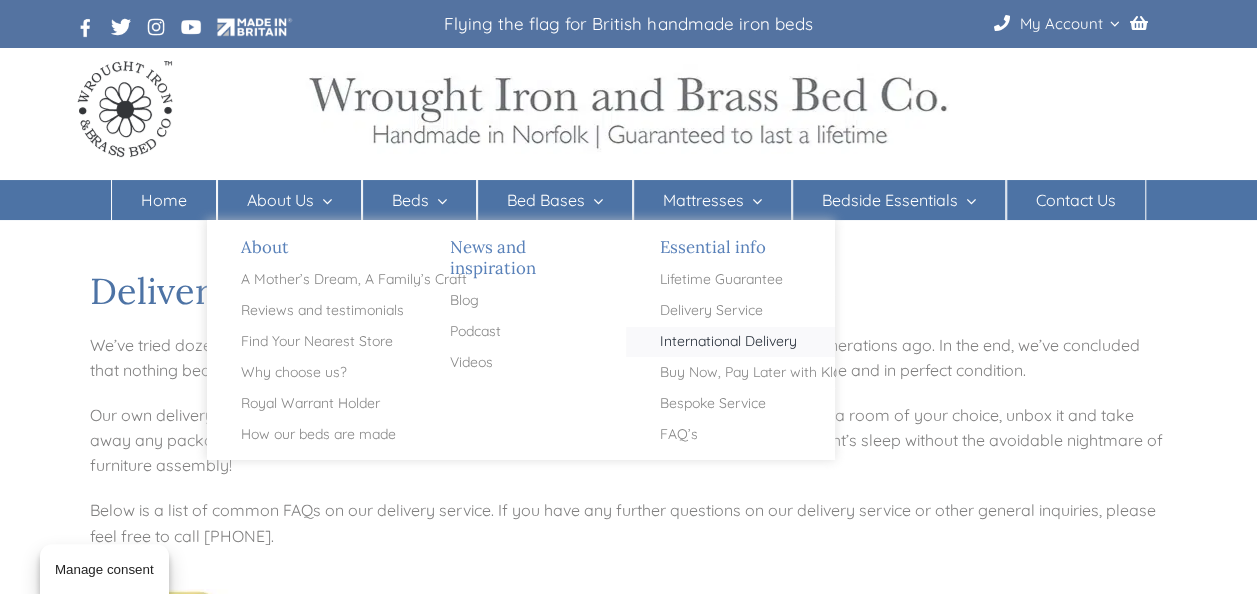 click on "International Delivery" at bounding box center (728, 342) 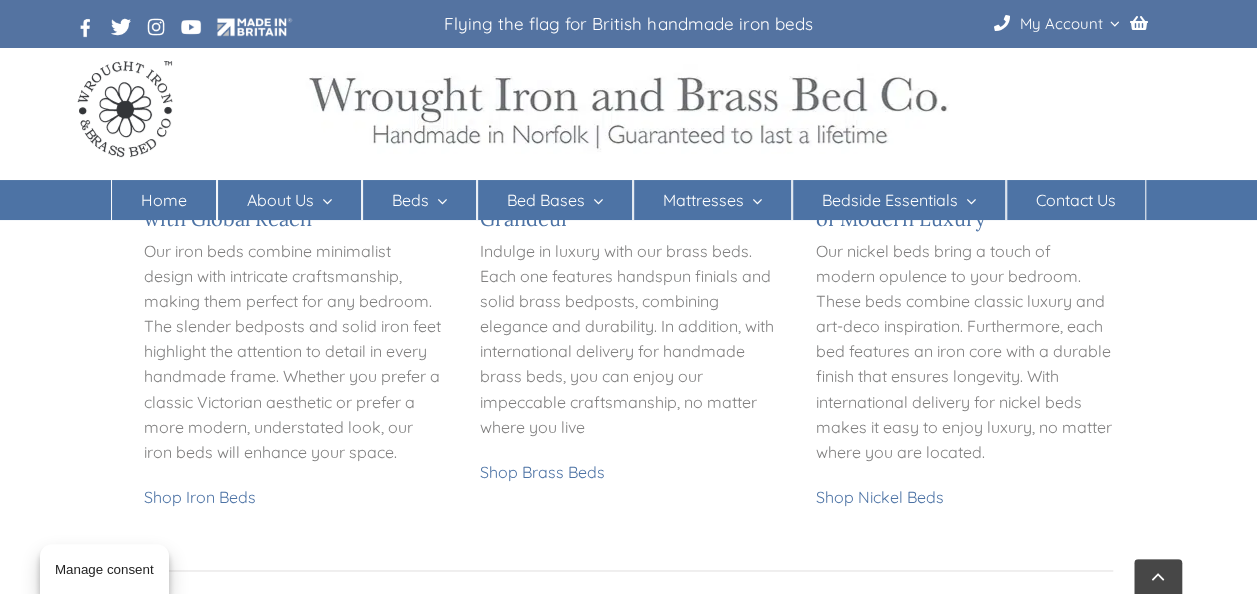scroll, scrollTop: 1360, scrollLeft: 0, axis: vertical 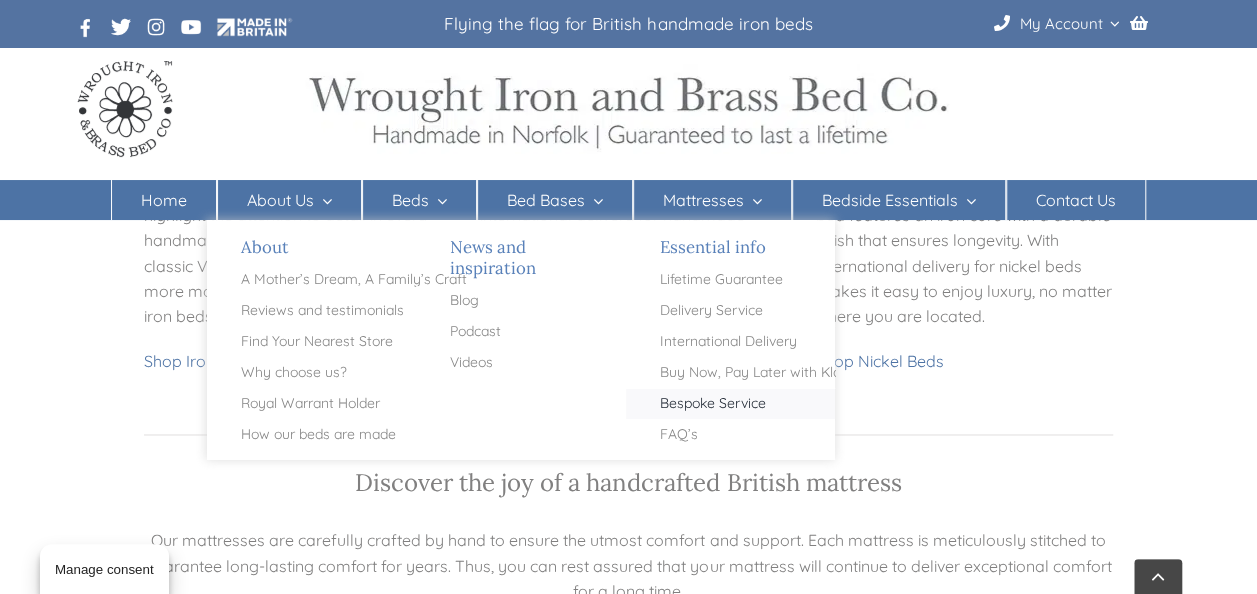 click on "Bespoke Service" at bounding box center [713, 404] 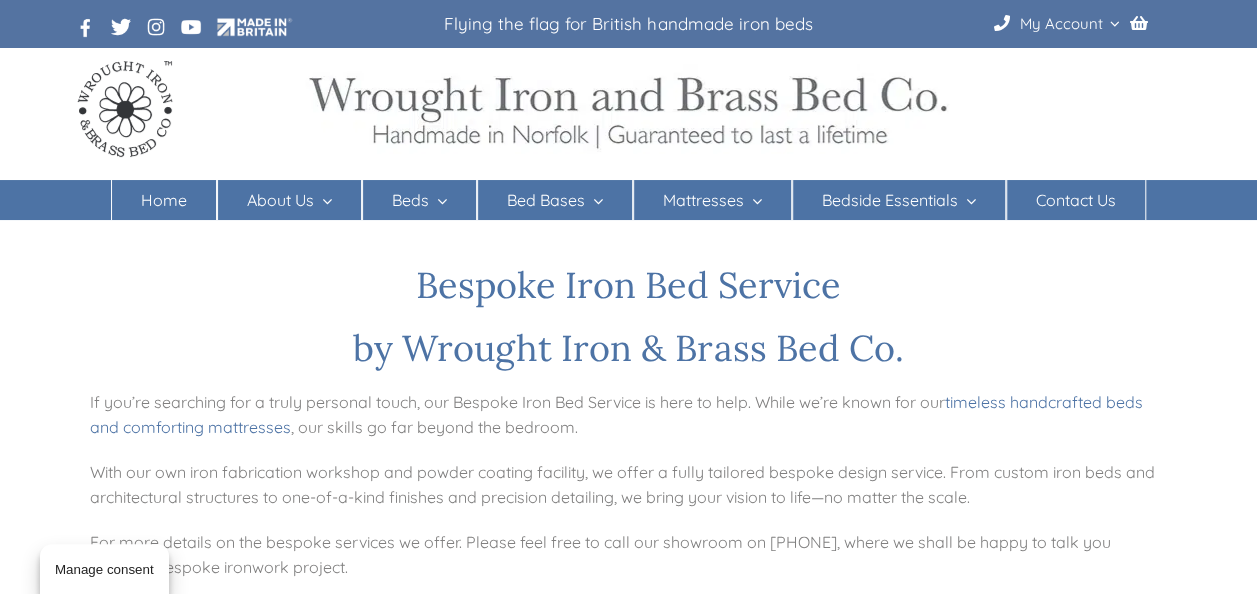 scroll, scrollTop: 0, scrollLeft: 0, axis: both 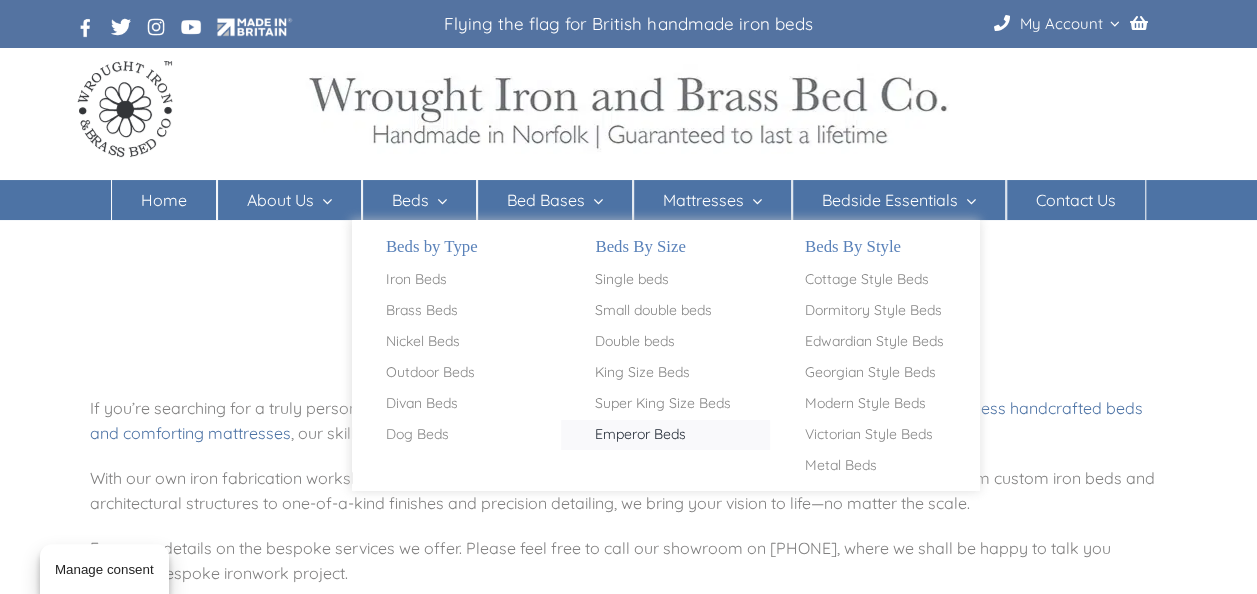click on "Emperor Beds" at bounding box center [640, 435] 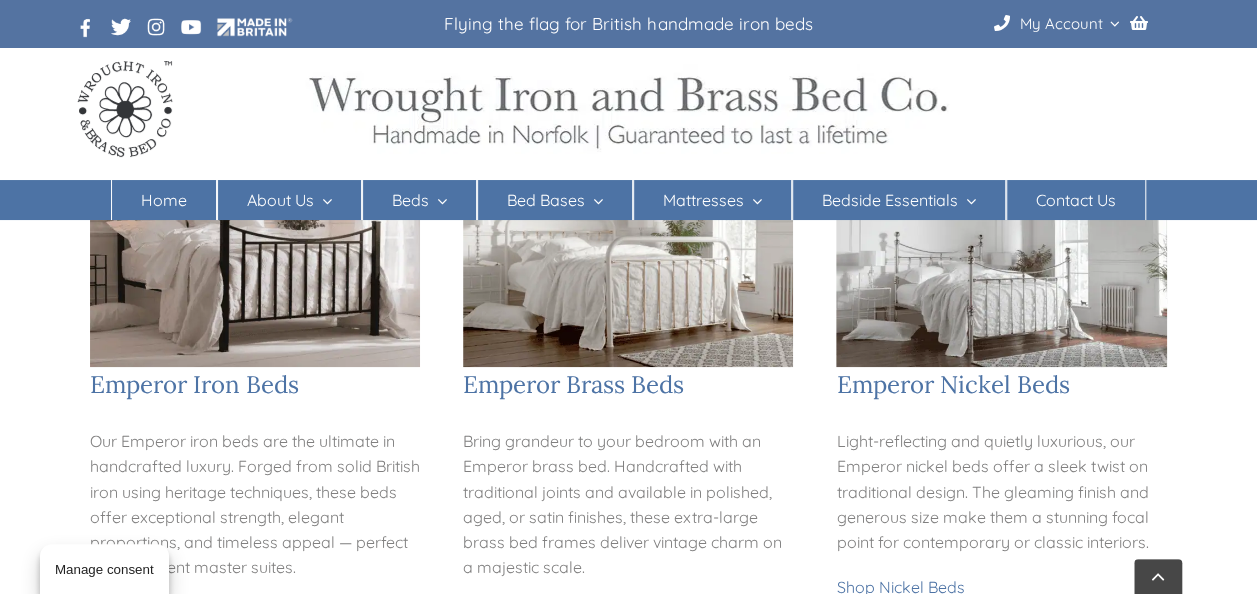 scroll, scrollTop: 720, scrollLeft: 0, axis: vertical 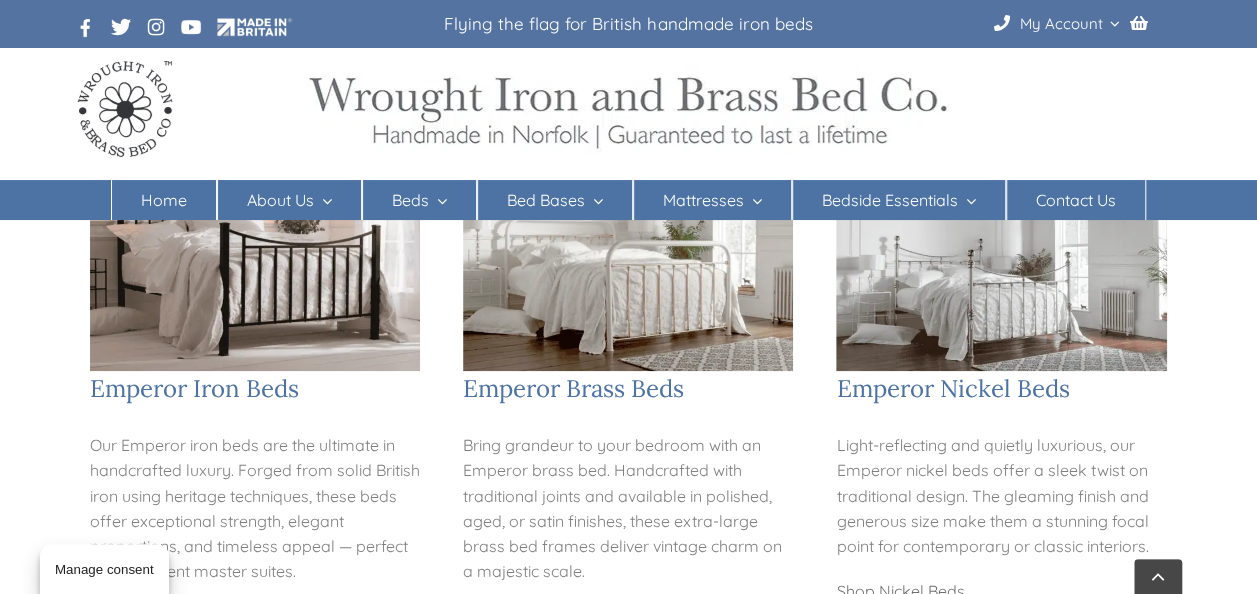 click on "Shop Nickel Beds" at bounding box center [900, 591] 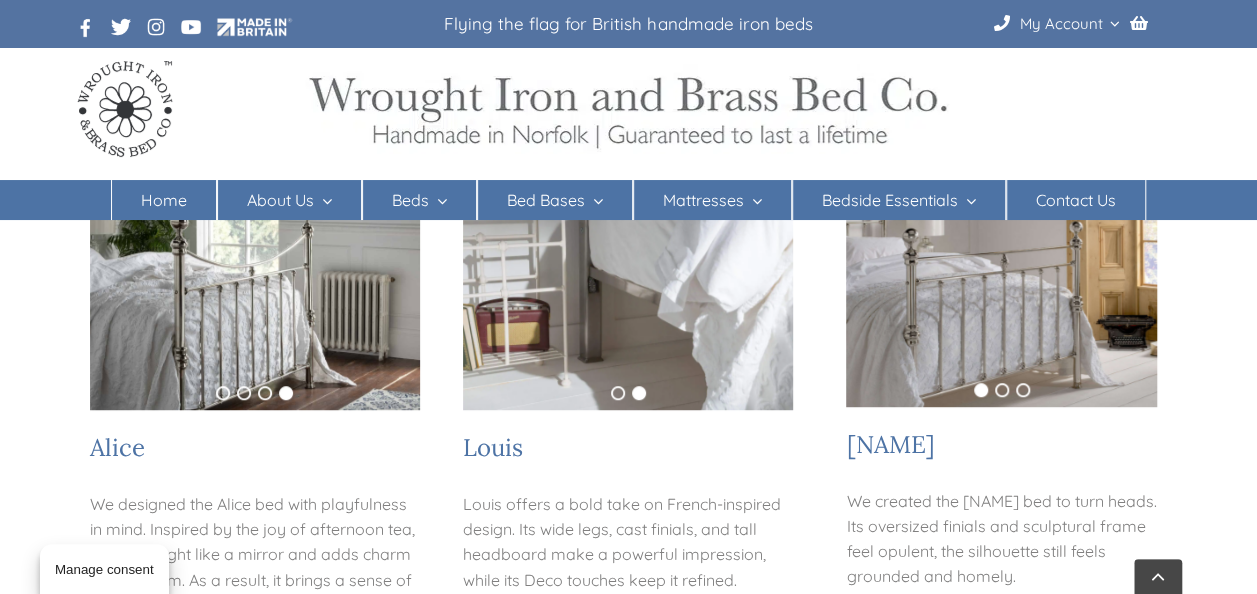 scroll, scrollTop: 360, scrollLeft: 0, axis: vertical 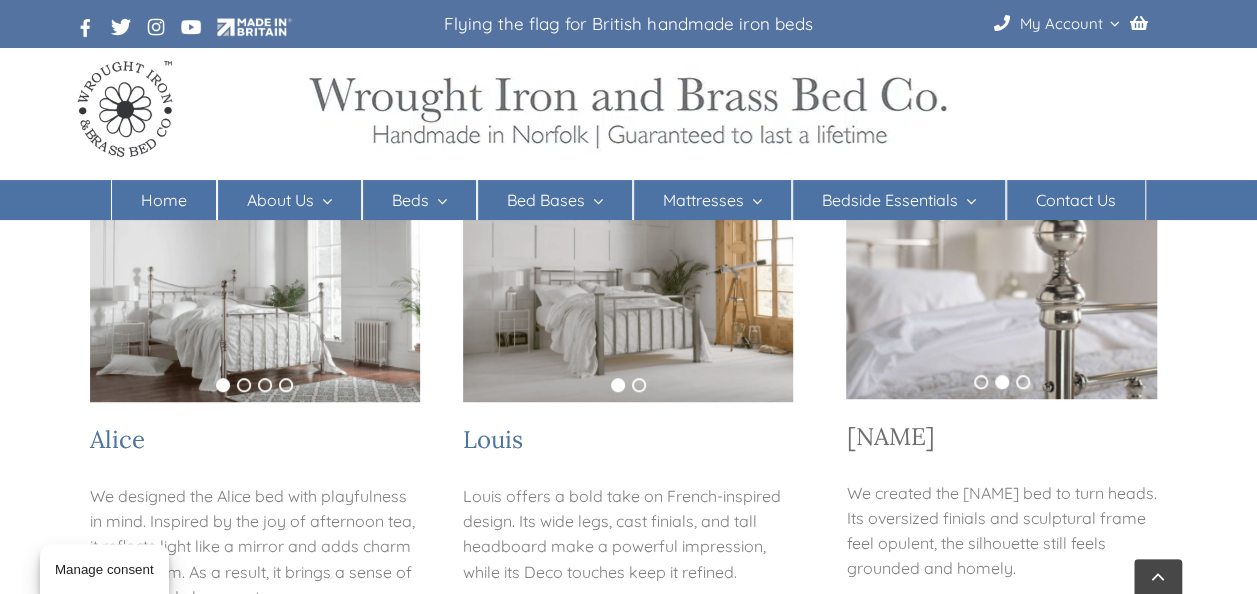 click on "Arthur" at bounding box center [890, 436] 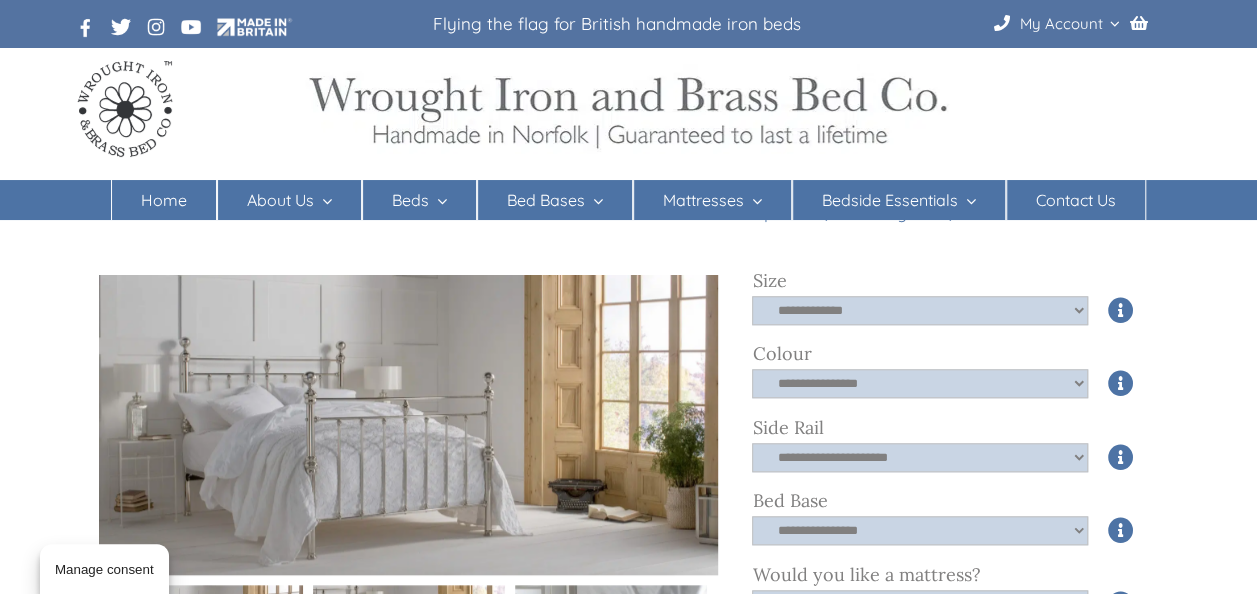 scroll, scrollTop: 800, scrollLeft: 0, axis: vertical 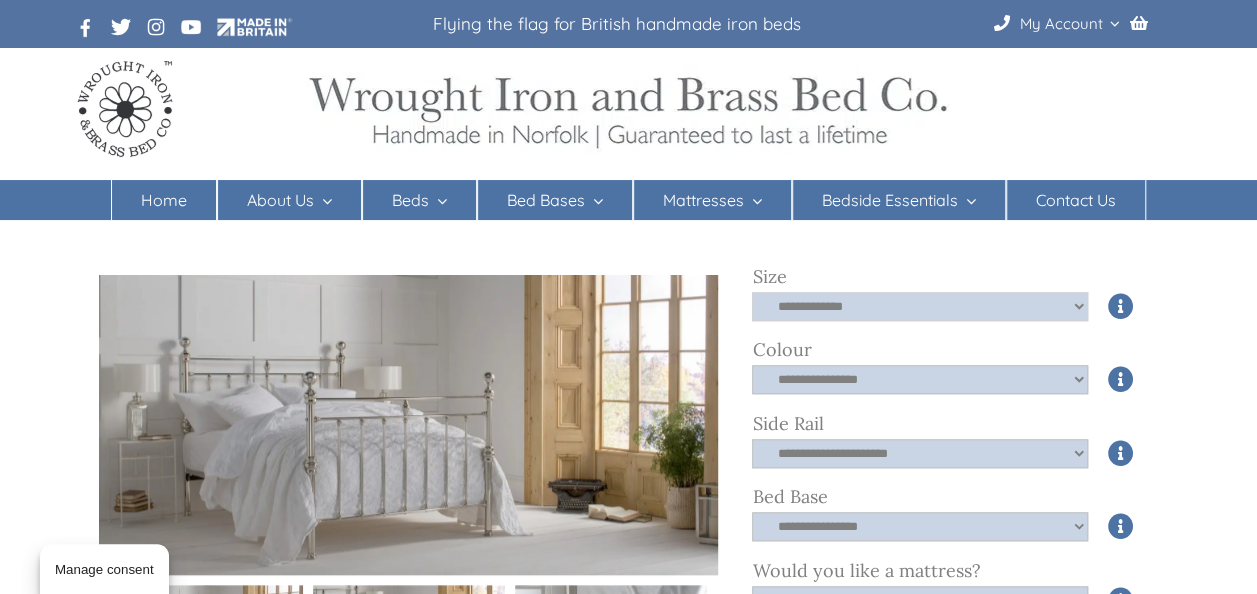 click on "**********" 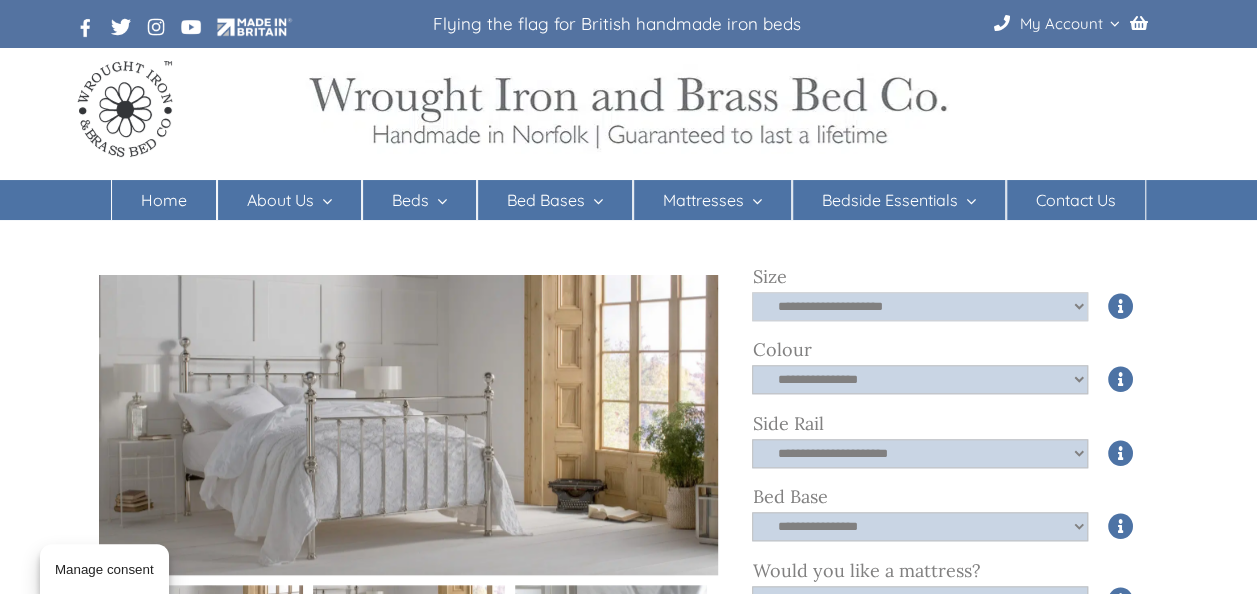 click on "**********" 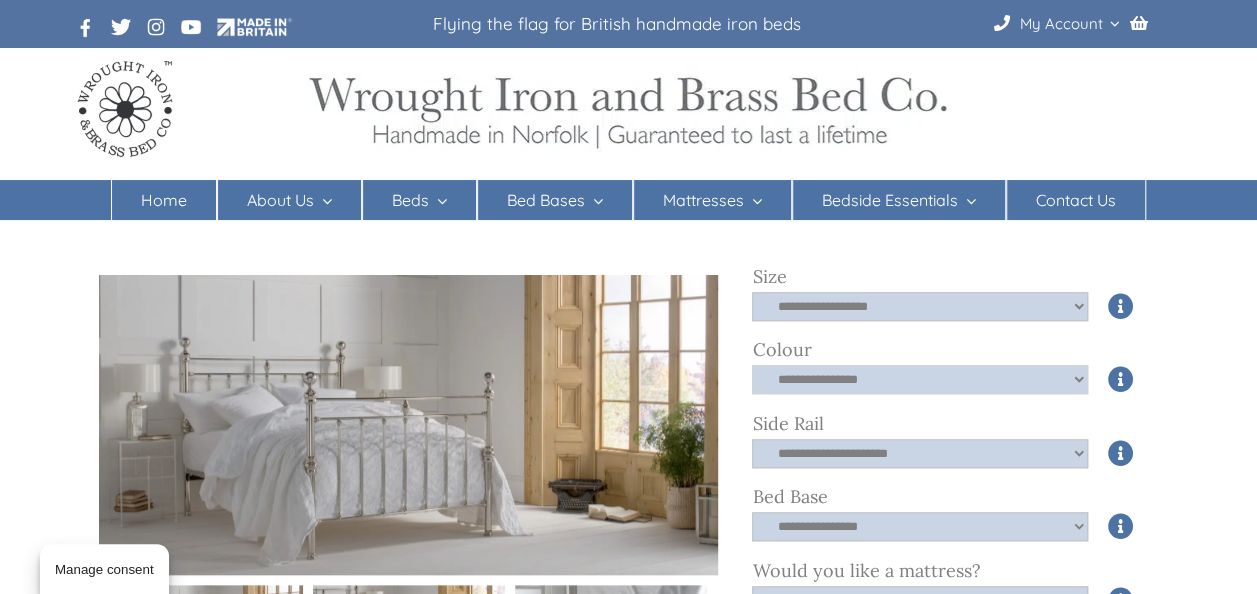 click on "**********" 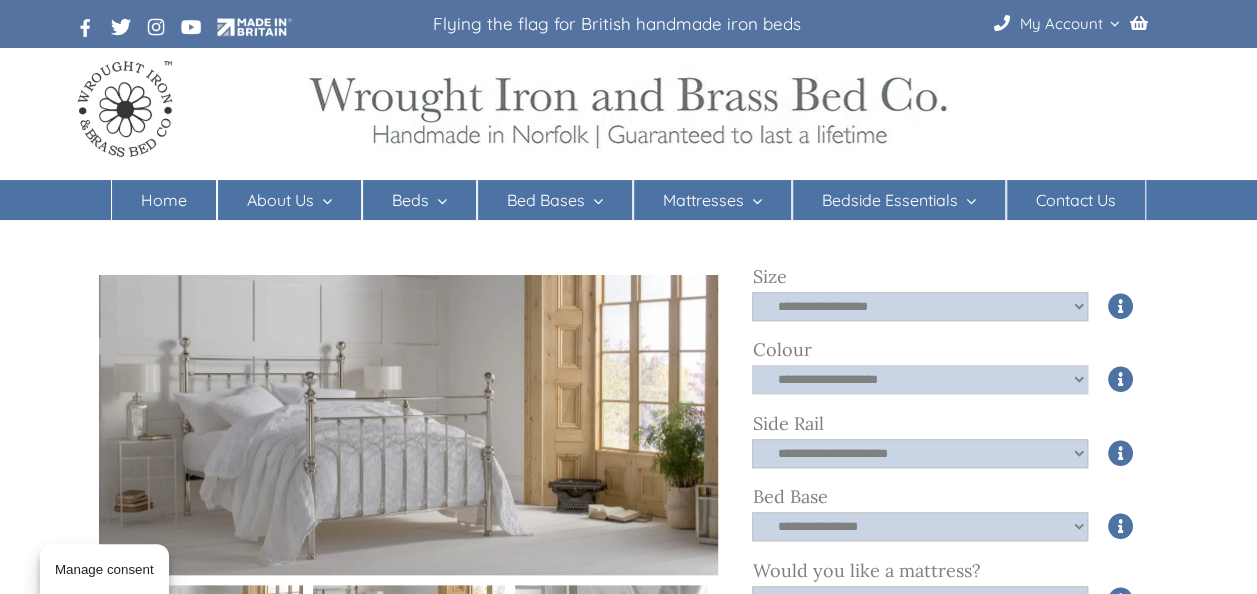 click on "**********" 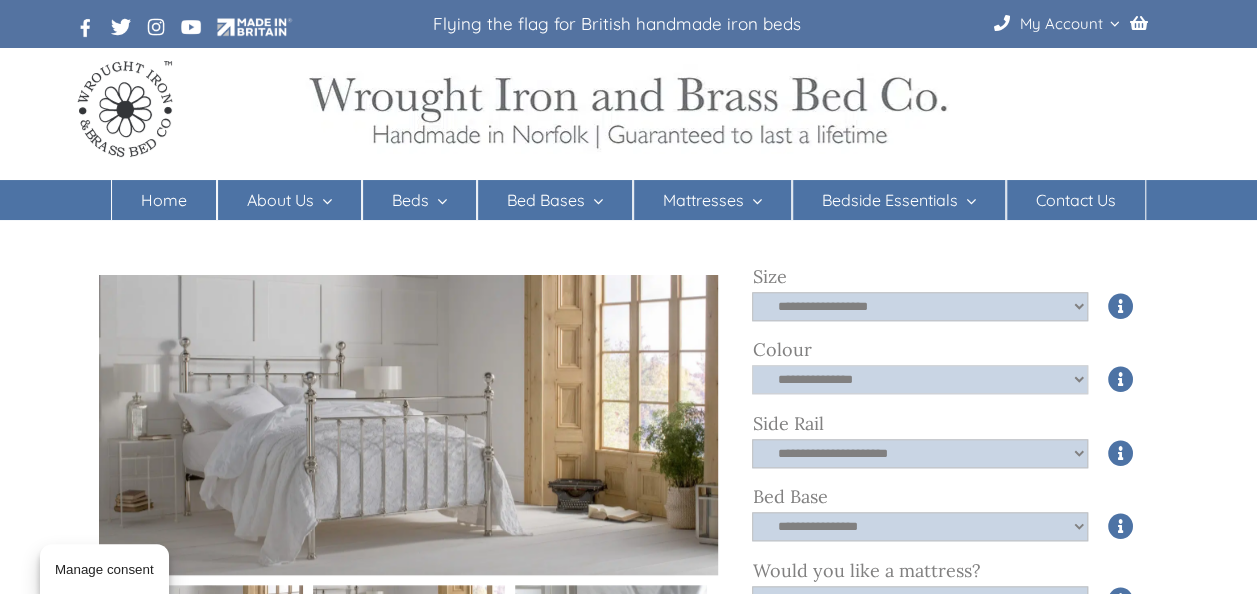 click on "**********" 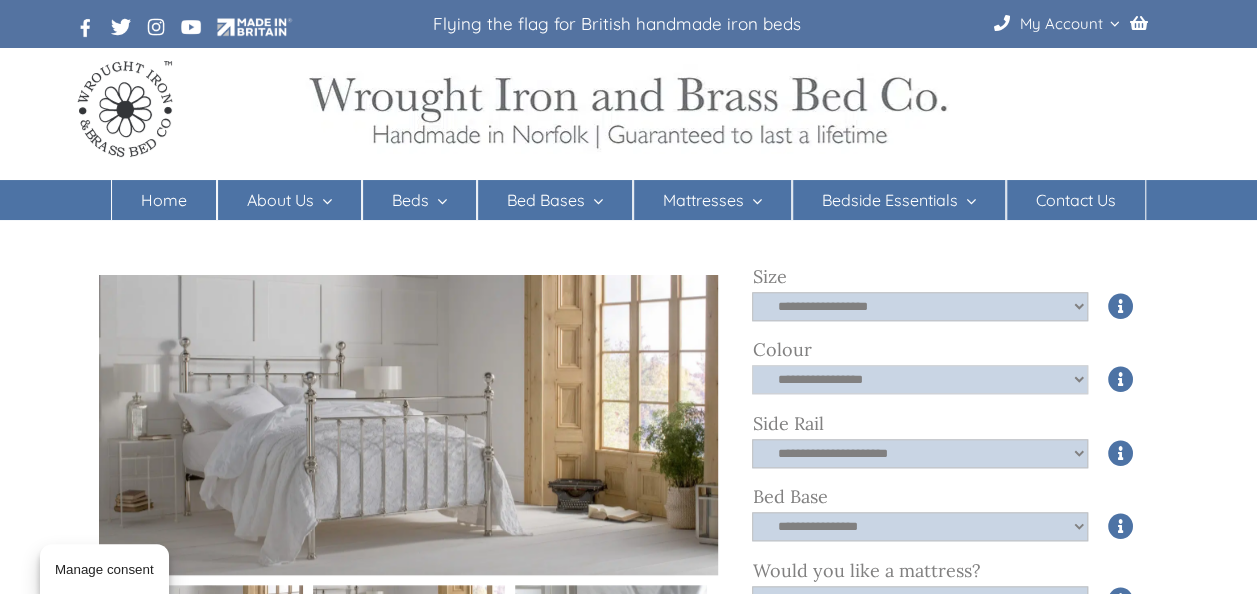 click on "**********" 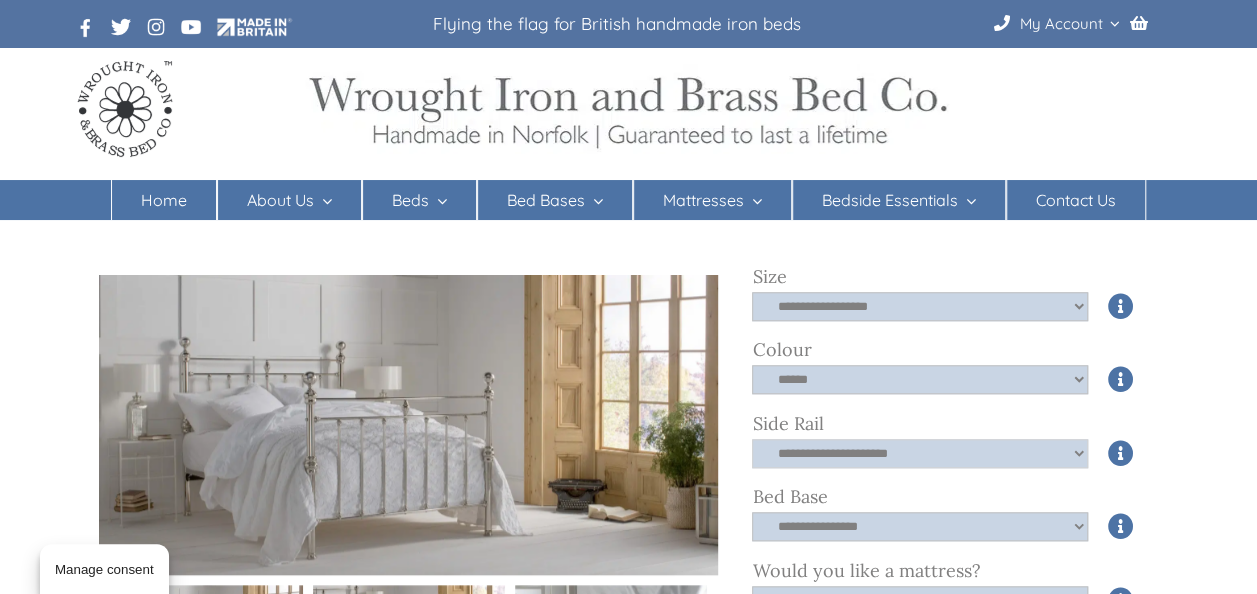 click on "**********" 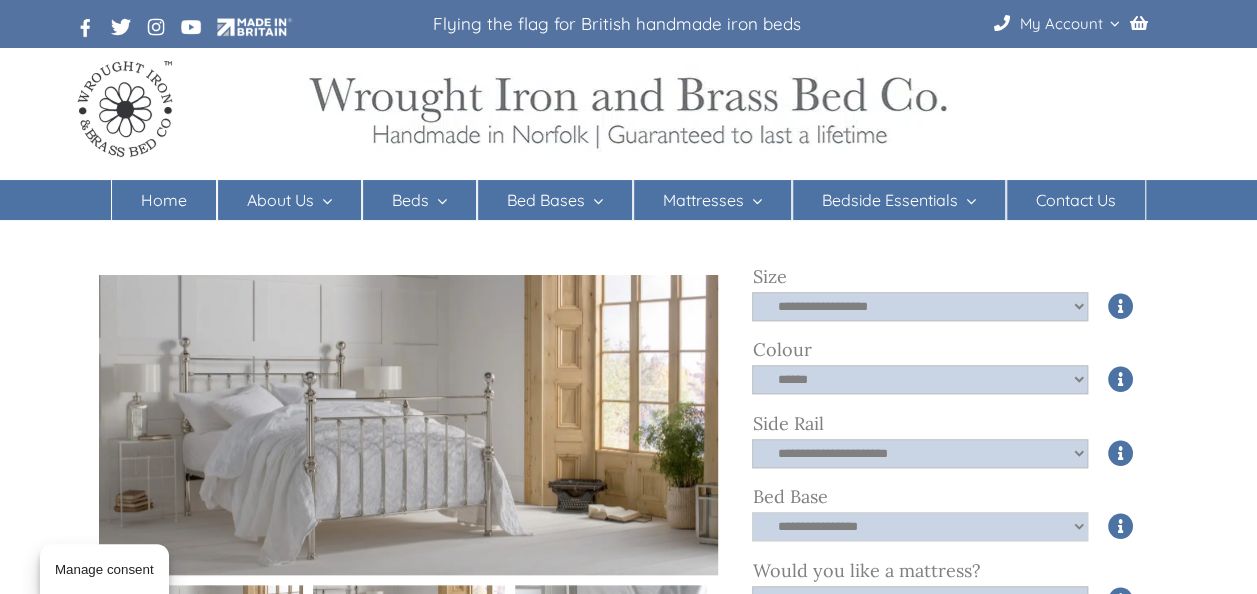 click on "**********" 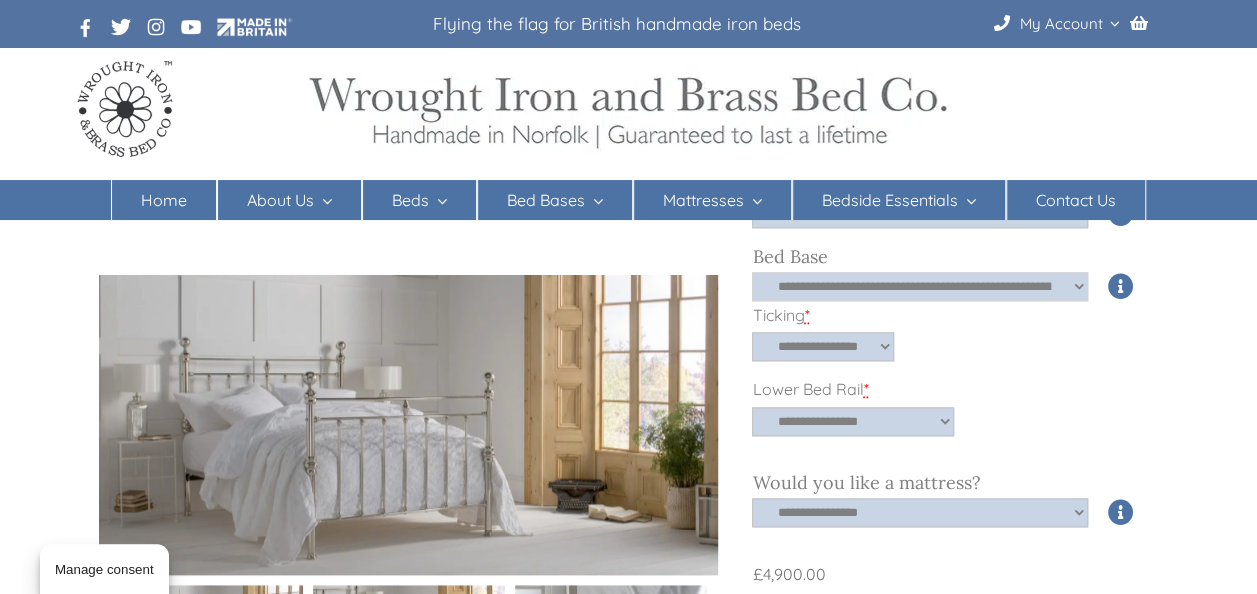 scroll, scrollTop: 1080, scrollLeft: 0, axis: vertical 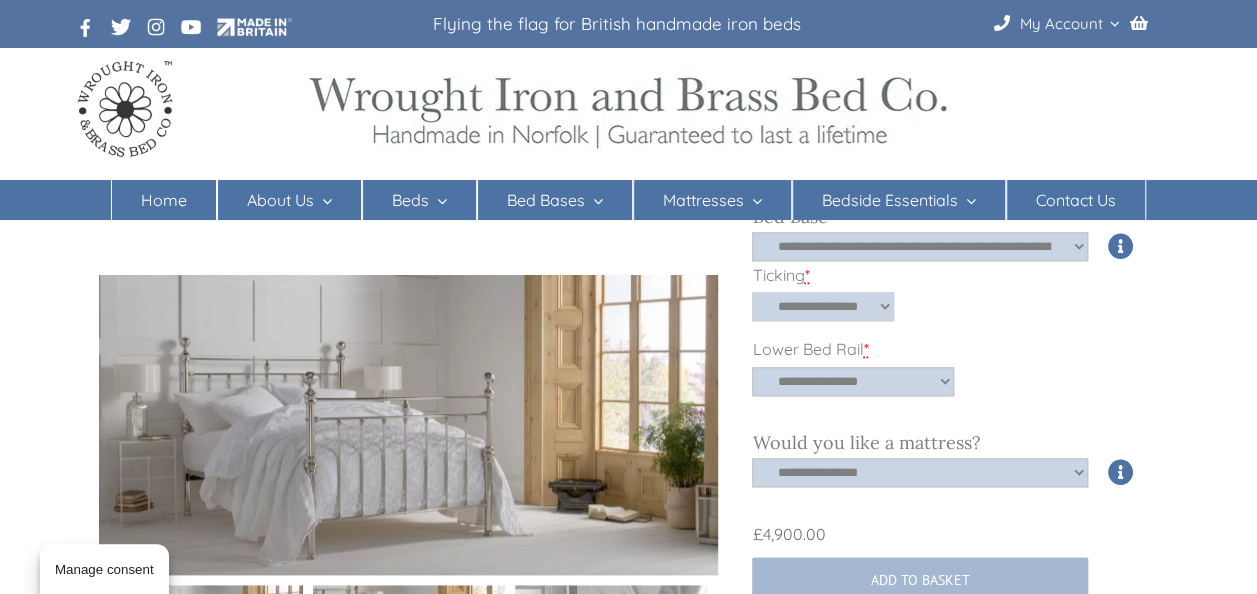 click on "**********" at bounding box center [823, 307] 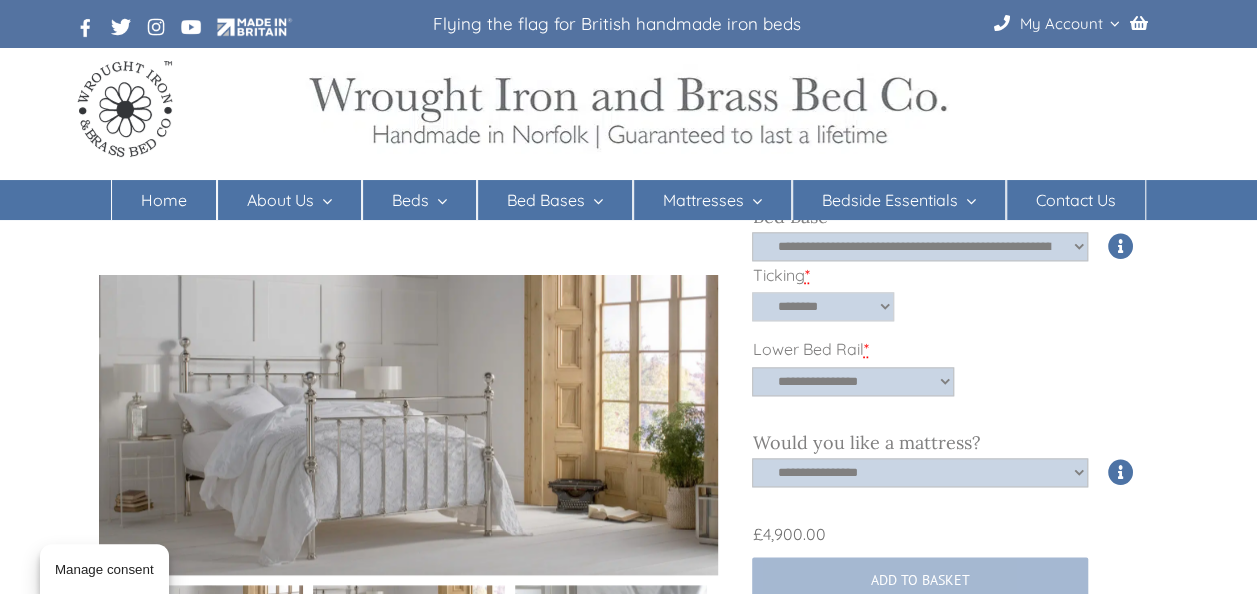 click on "**********" at bounding box center (823, 307) 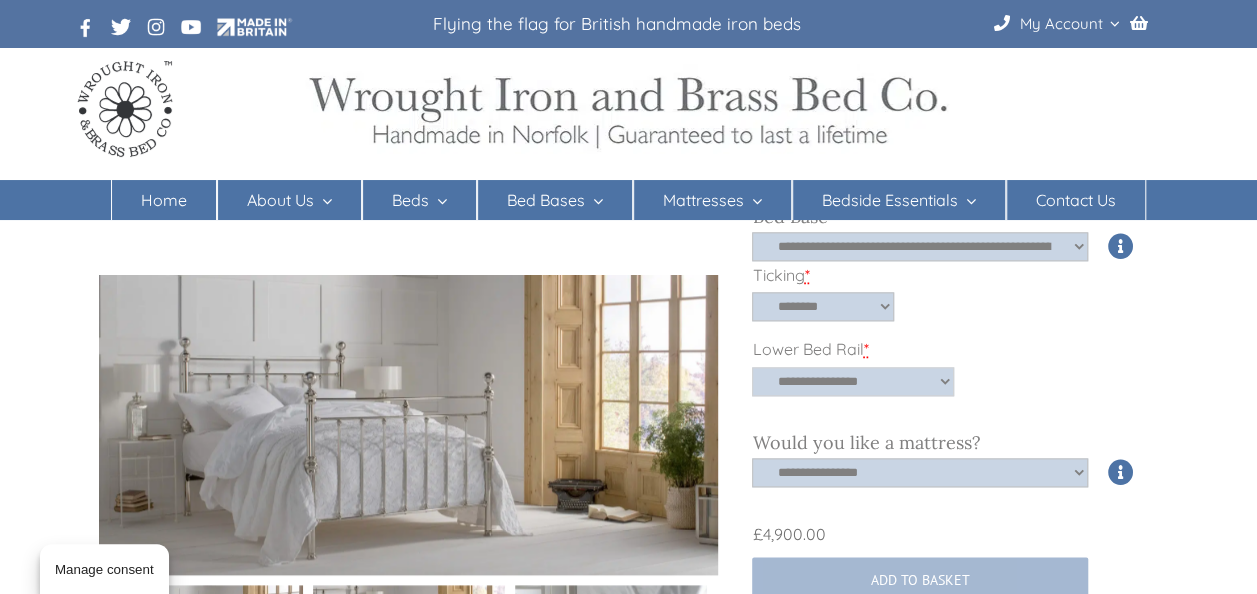 click on "**********" at bounding box center [853, 381] 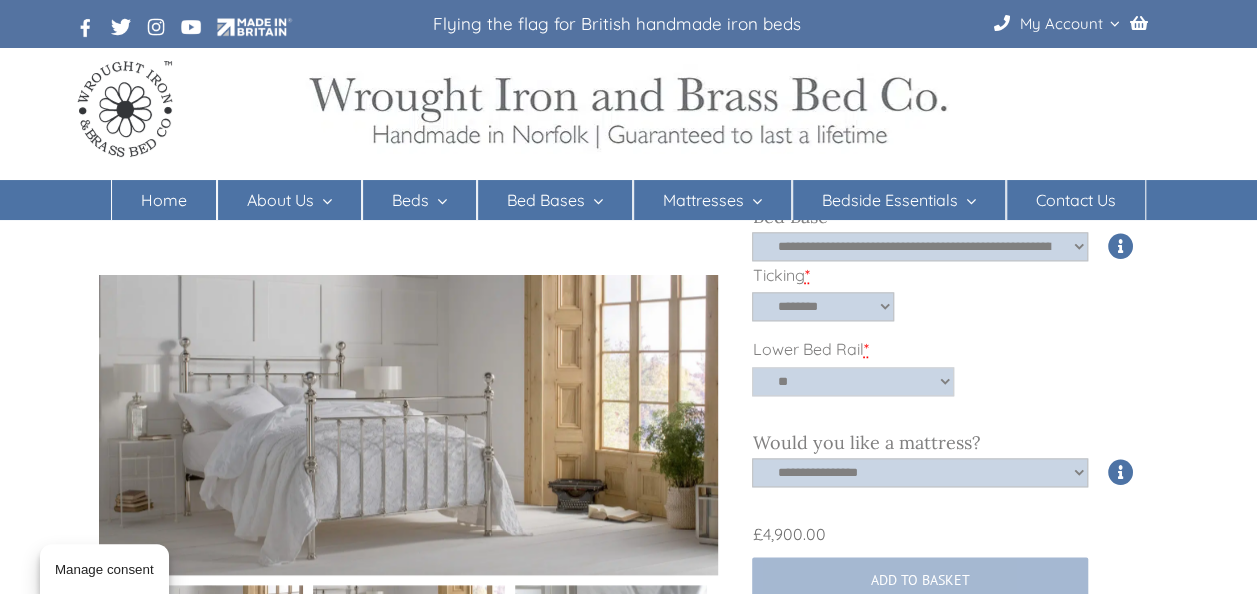 click on "**********" at bounding box center (853, 381) 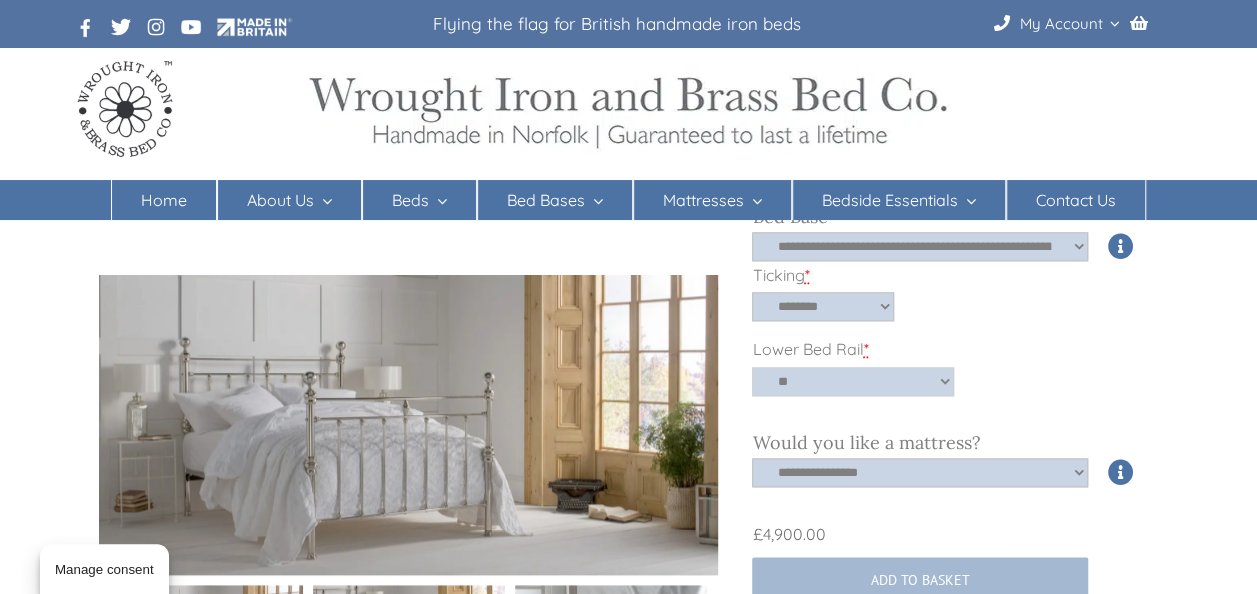 select on "********" 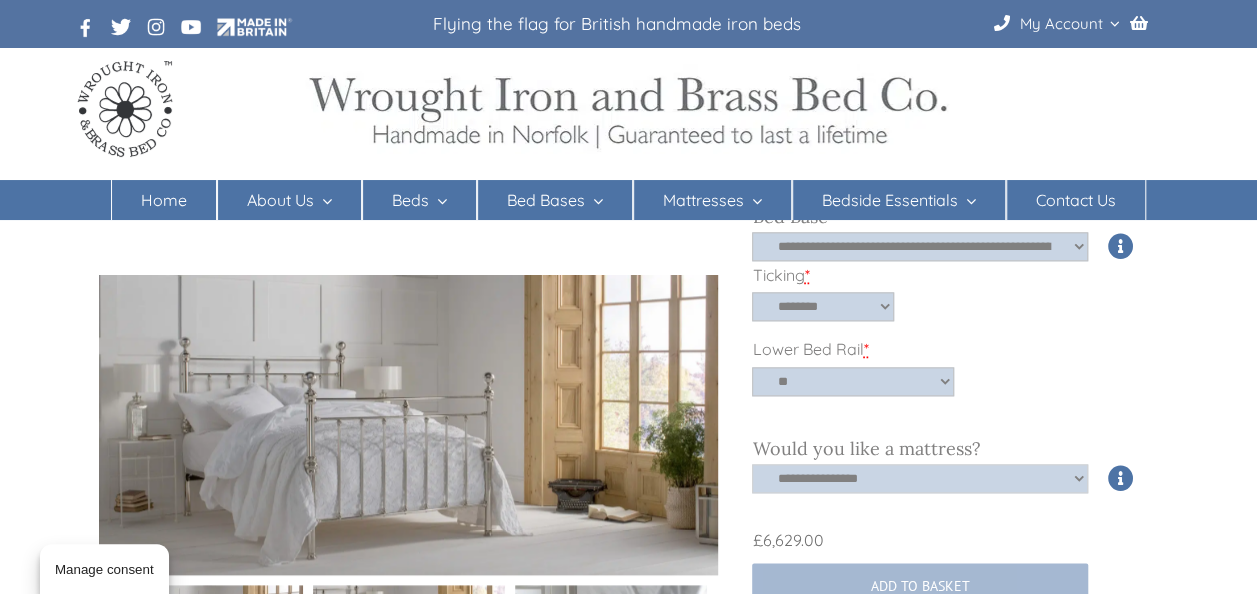 click on "**********" at bounding box center (920, 478) 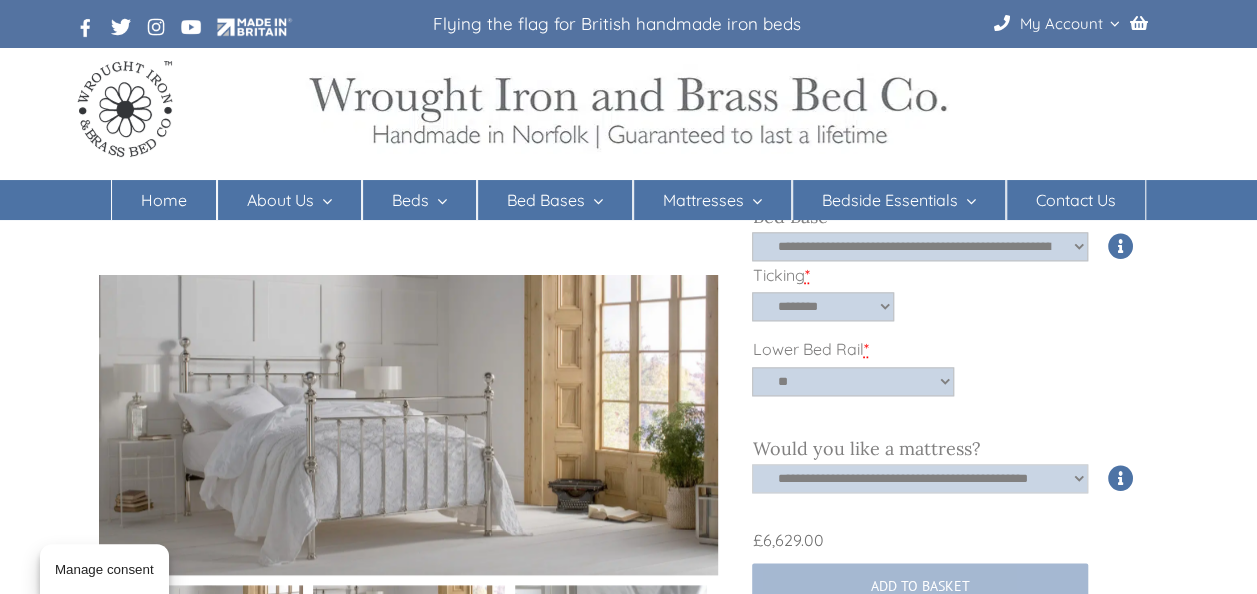 click on "**********" at bounding box center [920, 478] 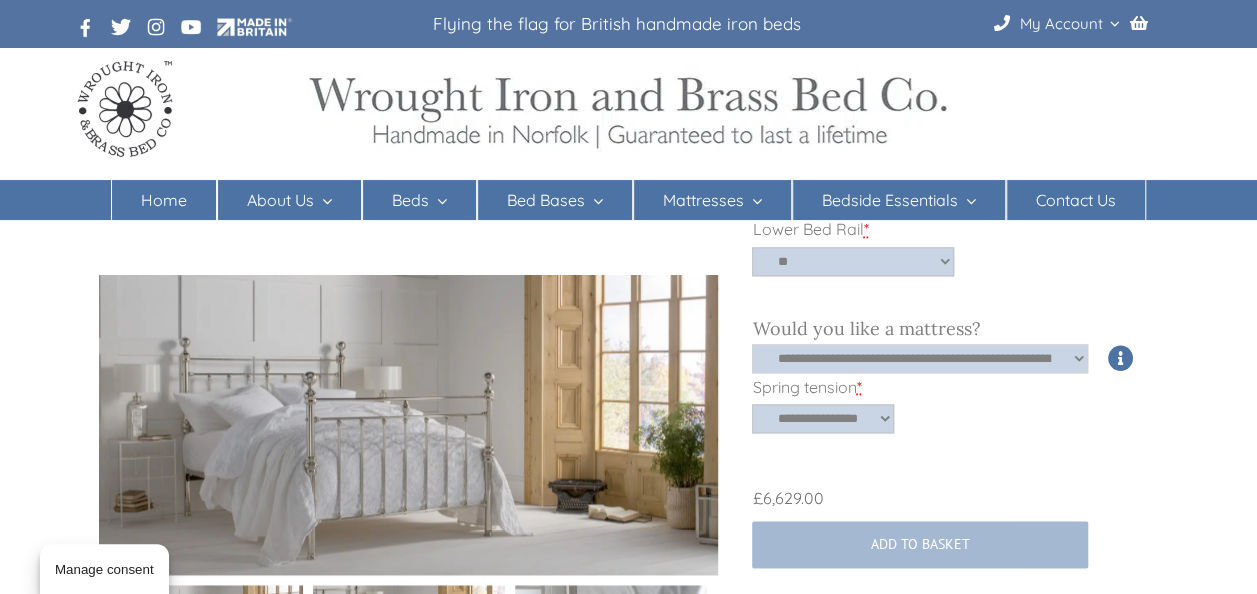scroll, scrollTop: 1240, scrollLeft: 0, axis: vertical 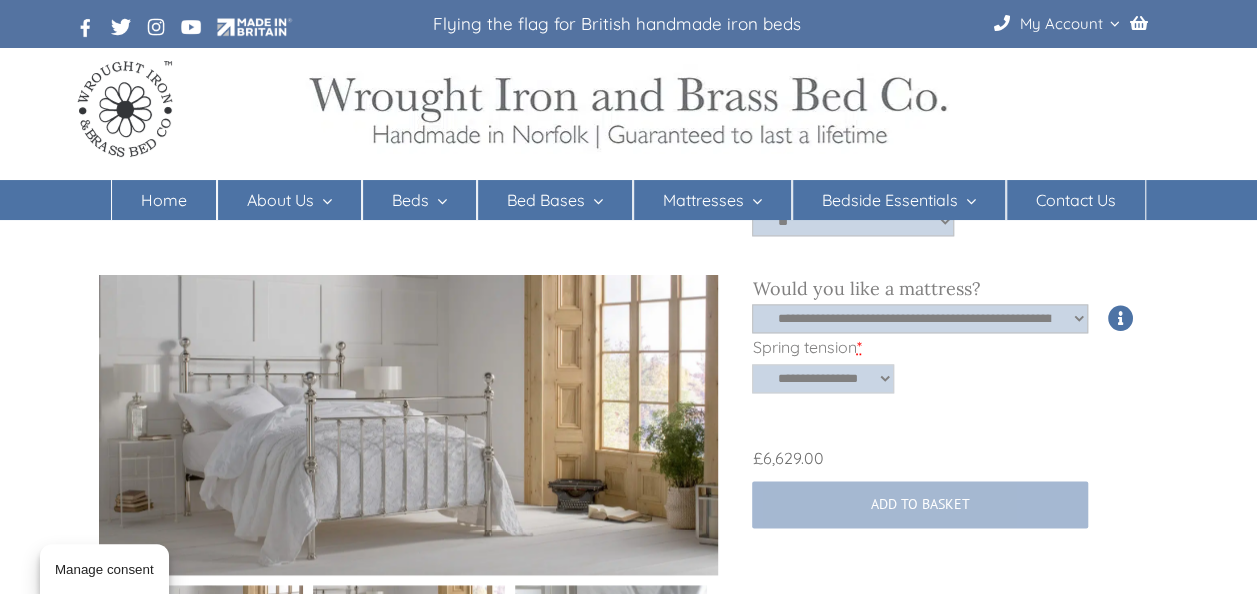 click on "**********" at bounding box center [823, 378] 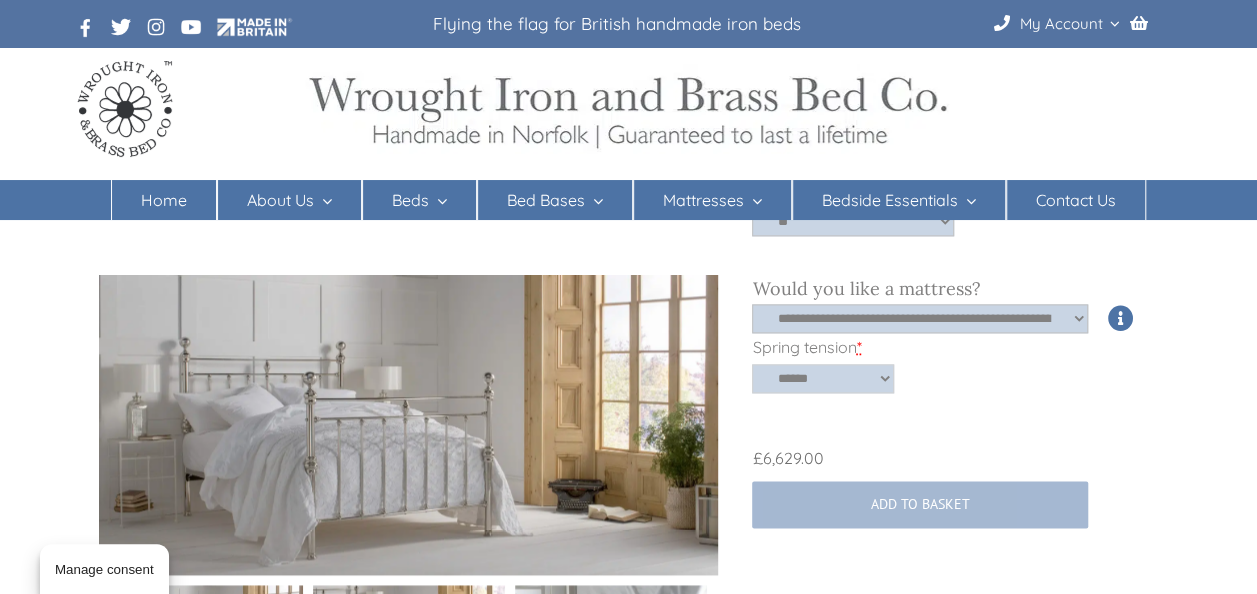 click on "**********" at bounding box center (823, 378) 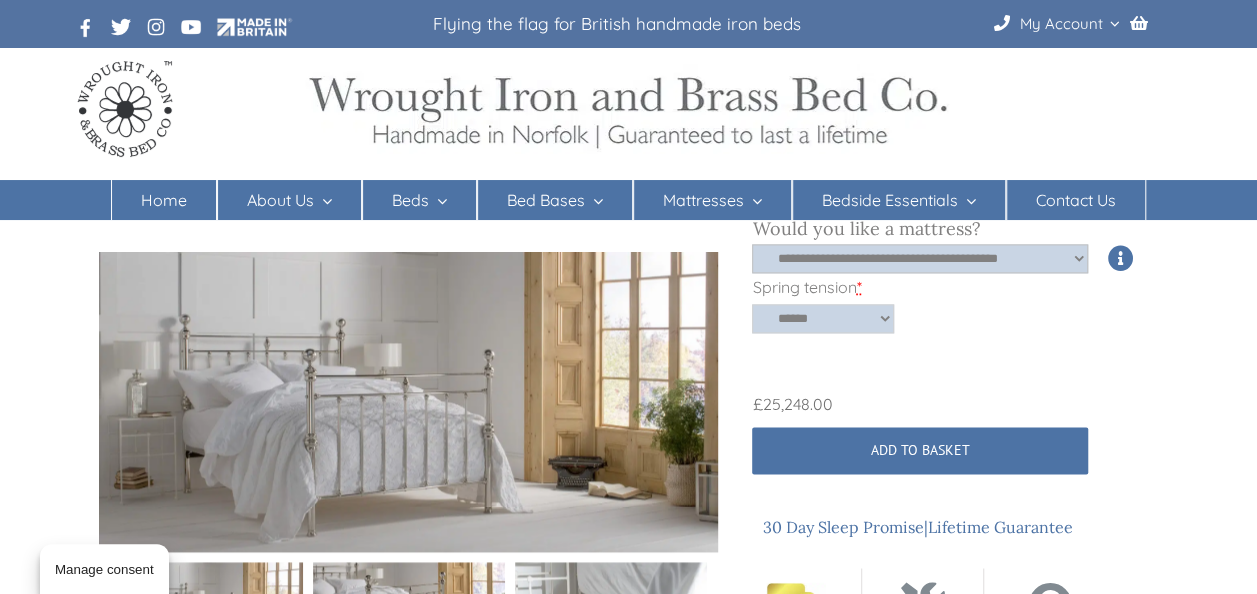 scroll, scrollTop: 1320, scrollLeft: 0, axis: vertical 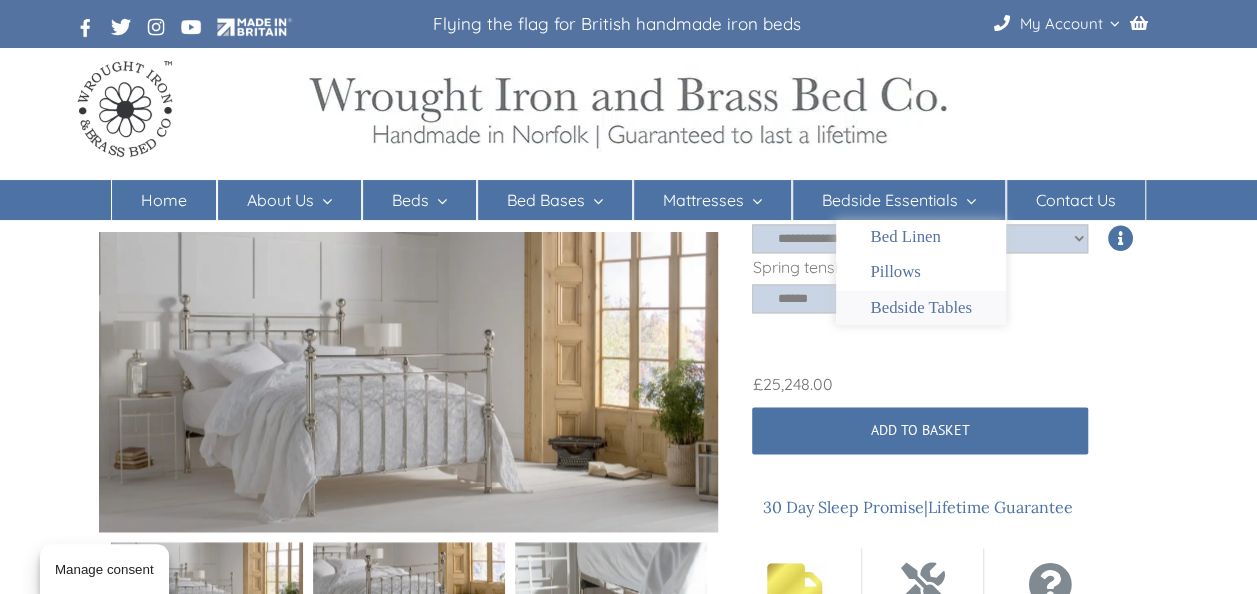 click on "Bedside Tables" at bounding box center [921, 308] 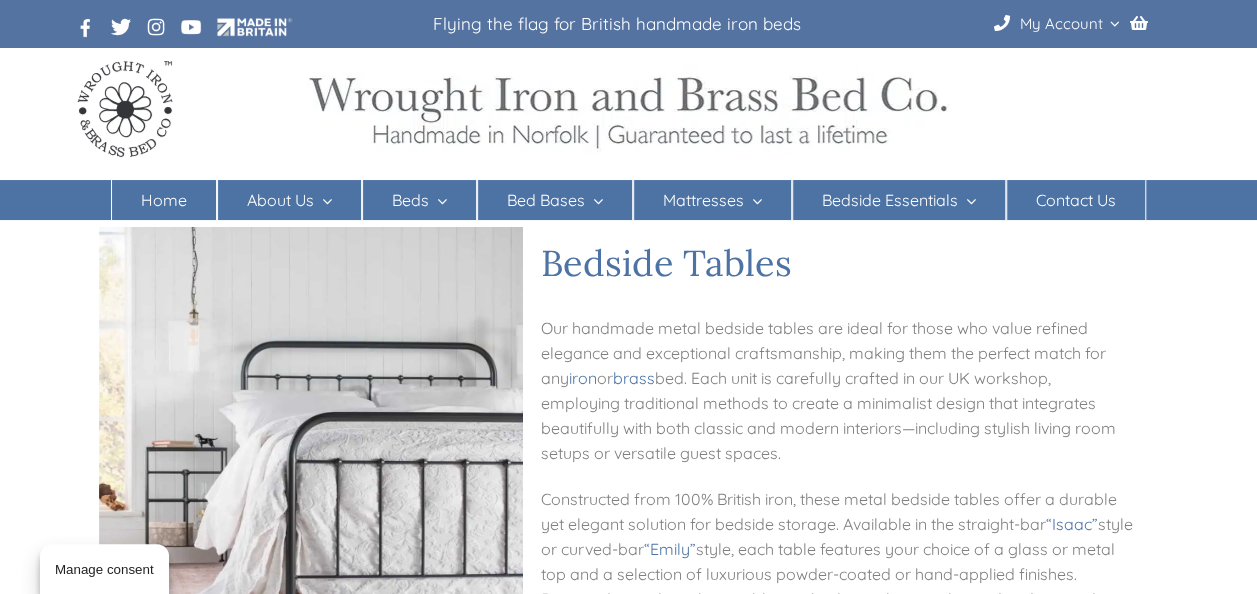 scroll, scrollTop: 0, scrollLeft: 0, axis: both 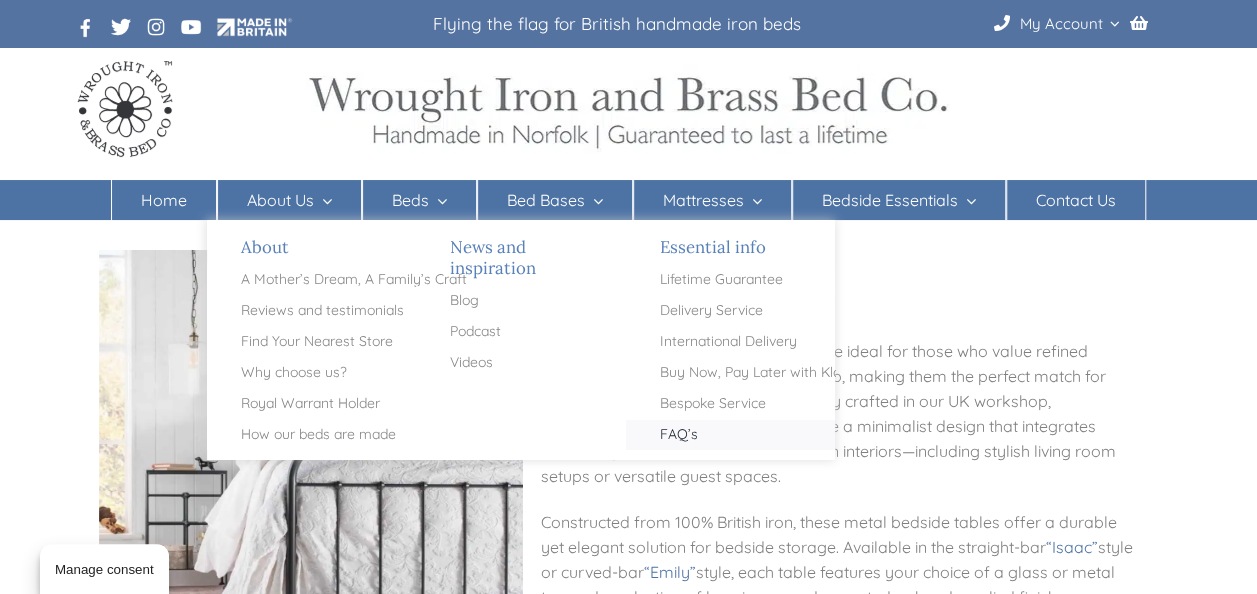 click on "FAQ’s" at bounding box center (679, 435) 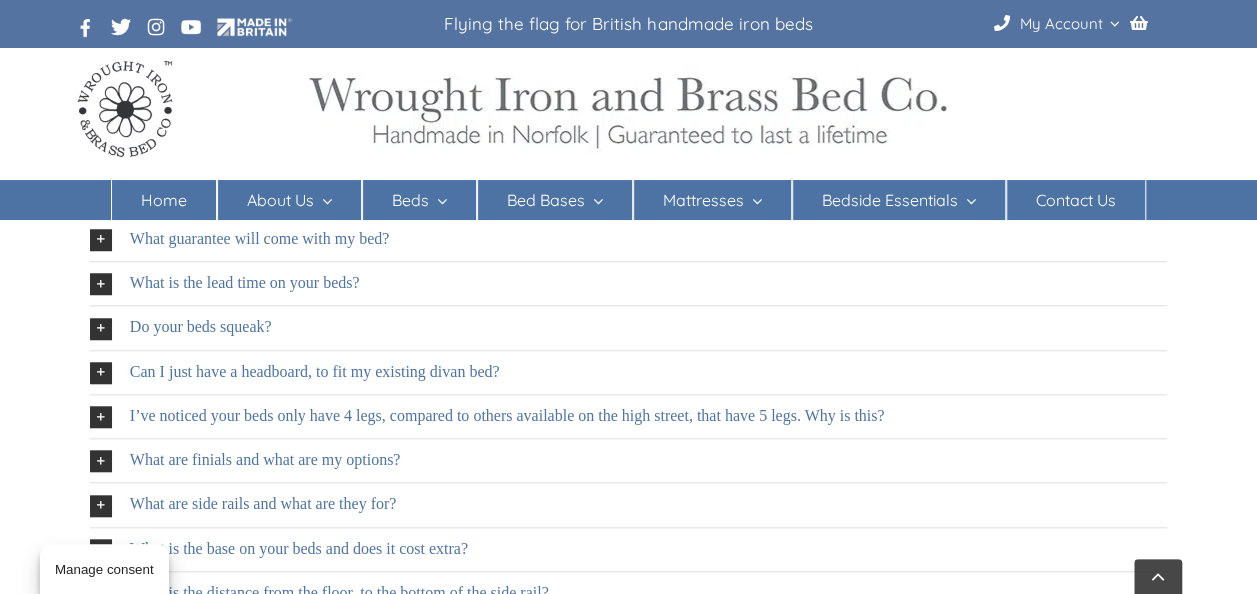 scroll, scrollTop: 640, scrollLeft: 0, axis: vertical 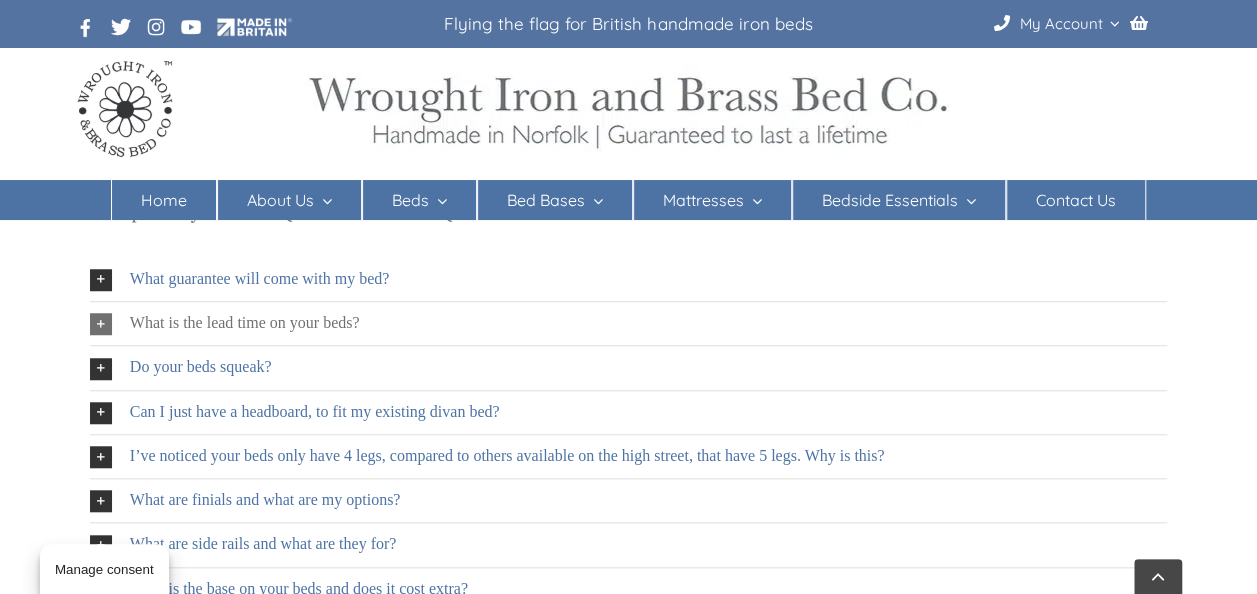 click on "What is the lead time on your beds?" at bounding box center (245, 323) 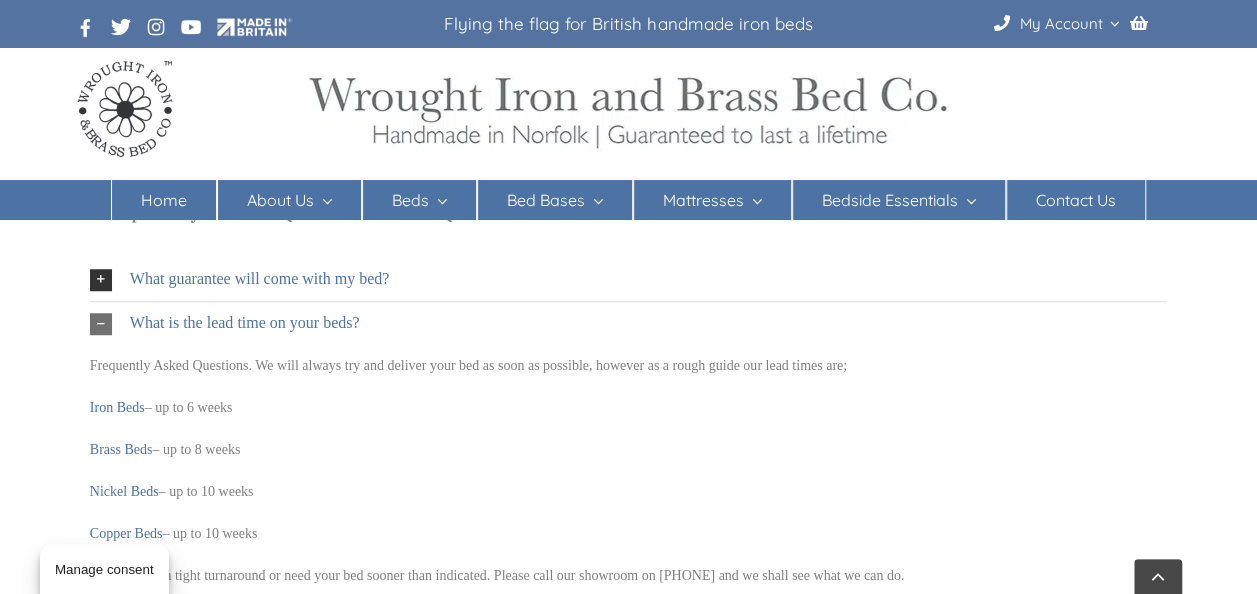 click on "What is the lead time on your beds?" at bounding box center [245, 323] 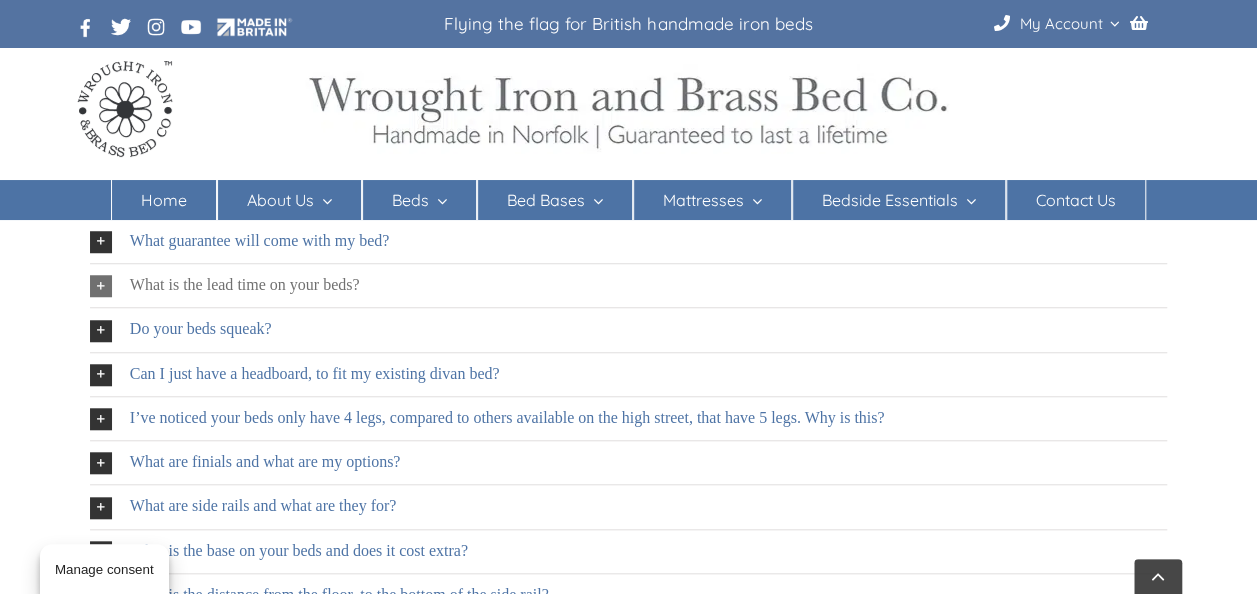 scroll, scrollTop: 680, scrollLeft: 0, axis: vertical 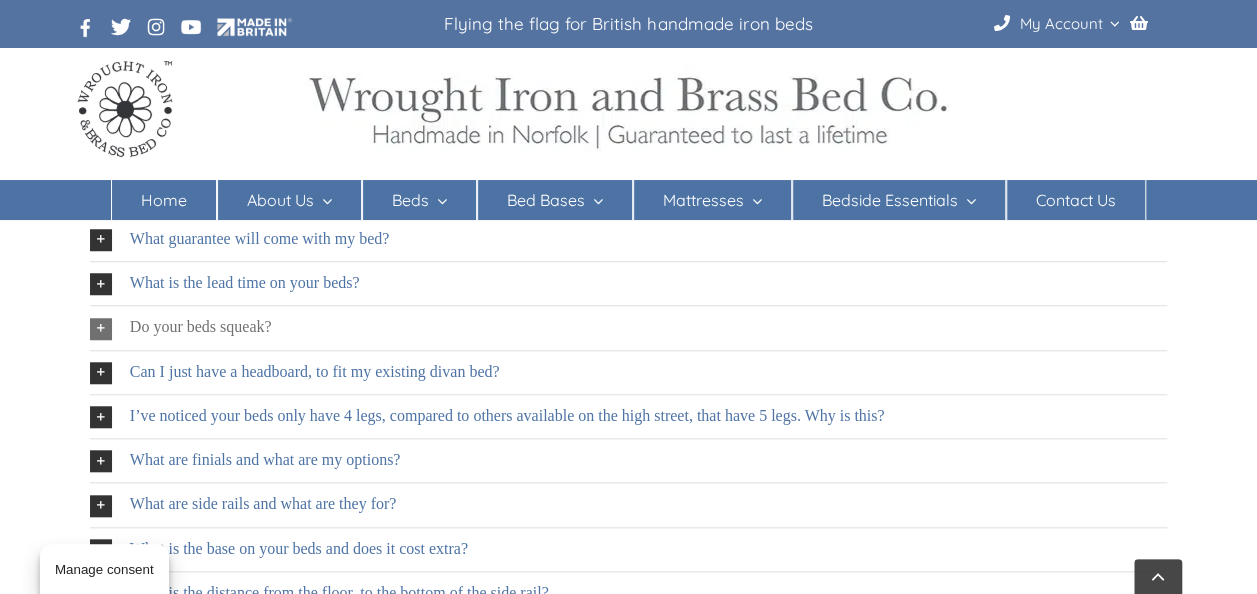 click on "Do your beds squeak?" at bounding box center (628, 327) 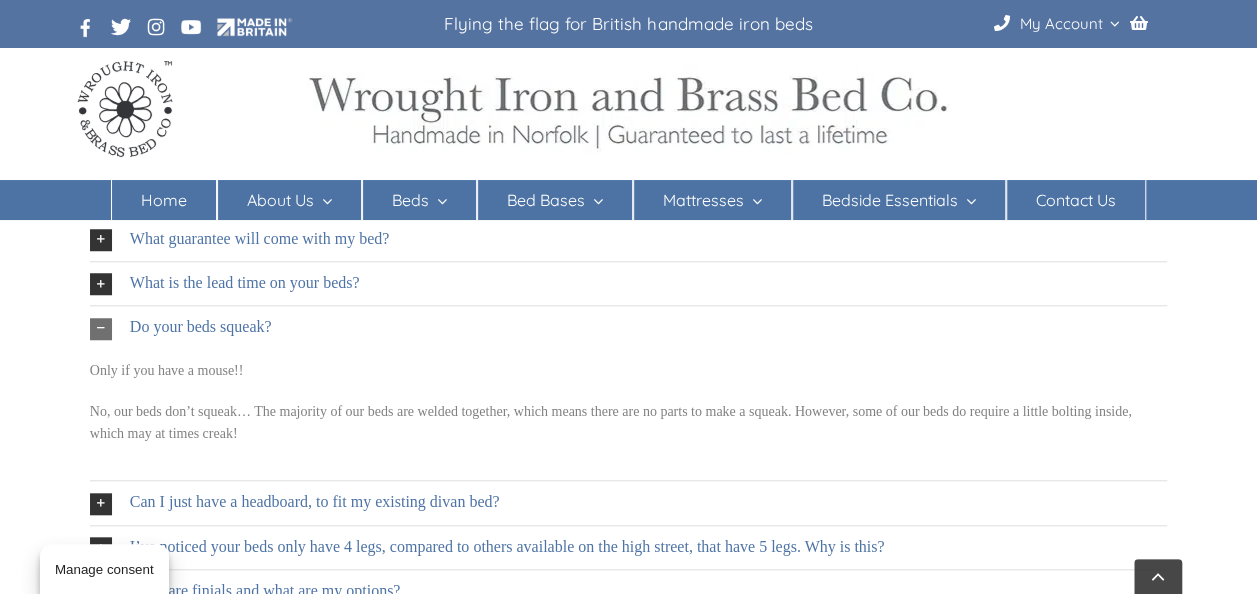 click on "Do your beds squeak?" at bounding box center [201, 327] 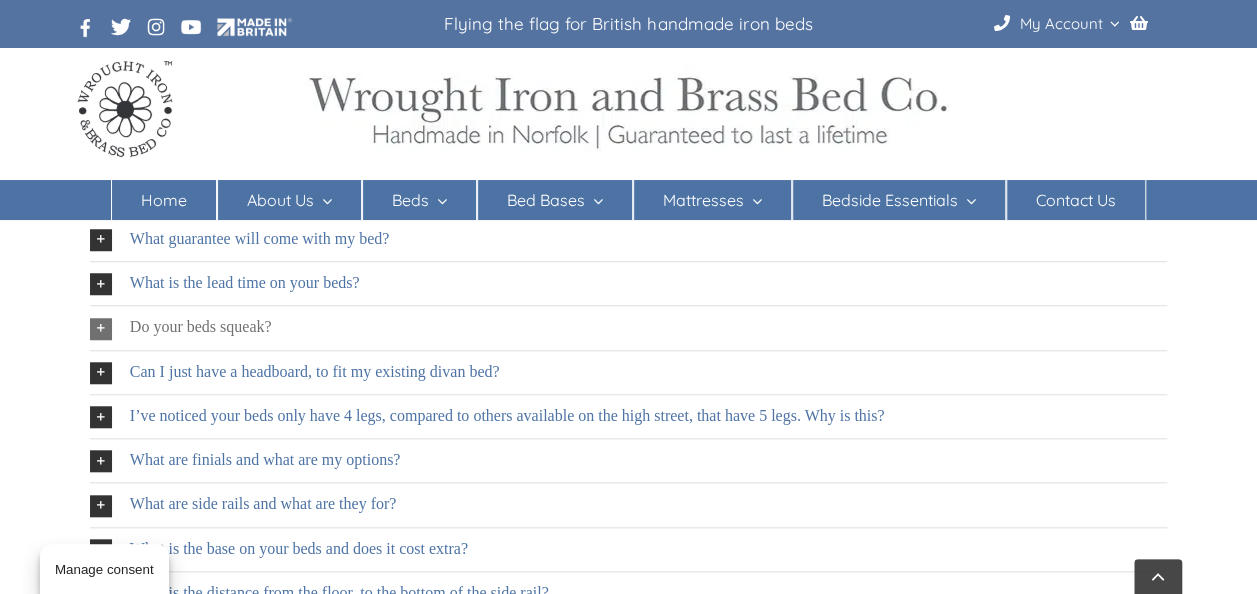 click on "Do your beds squeak?" at bounding box center [201, 327] 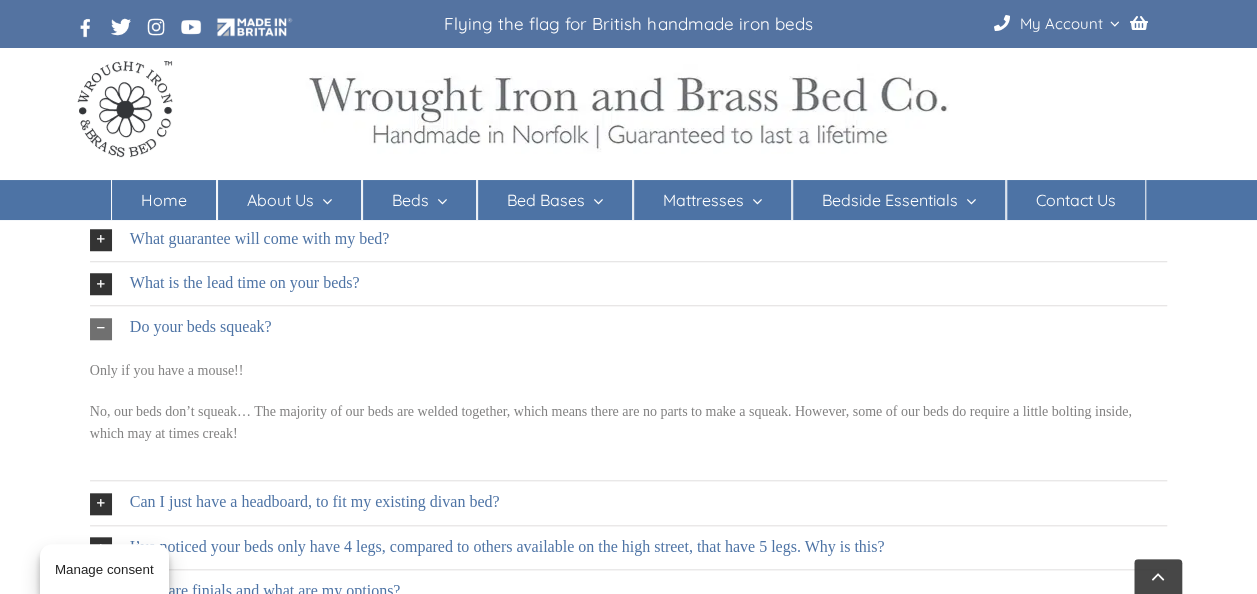 click on "Do your beds squeak?" at bounding box center [201, 327] 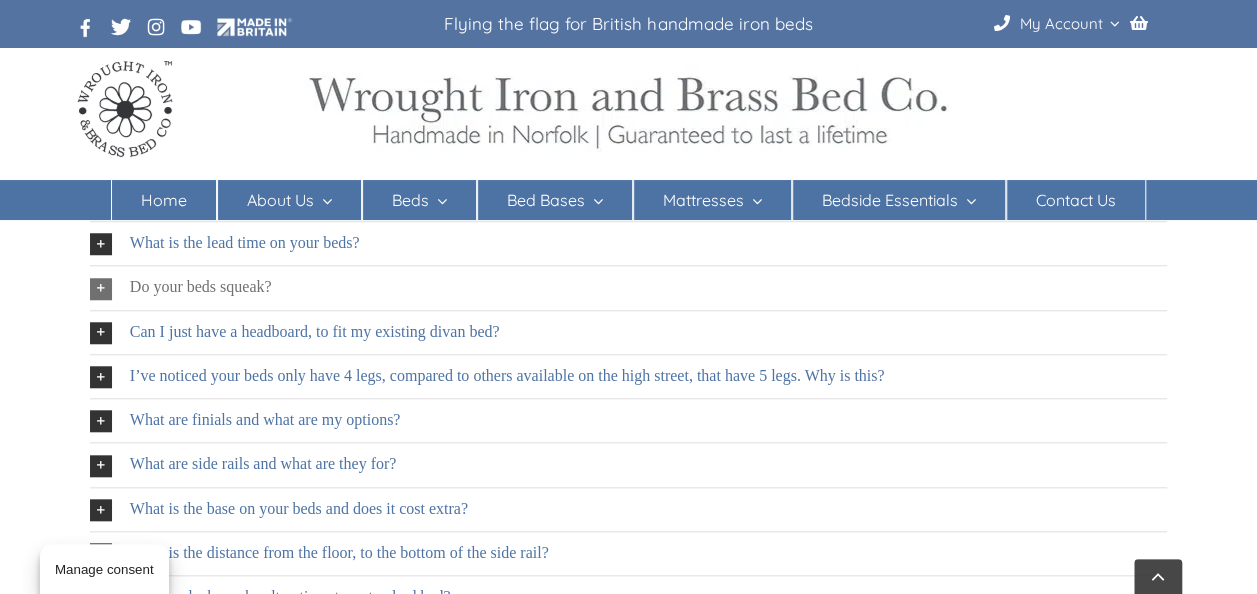 scroll, scrollTop: 760, scrollLeft: 0, axis: vertical 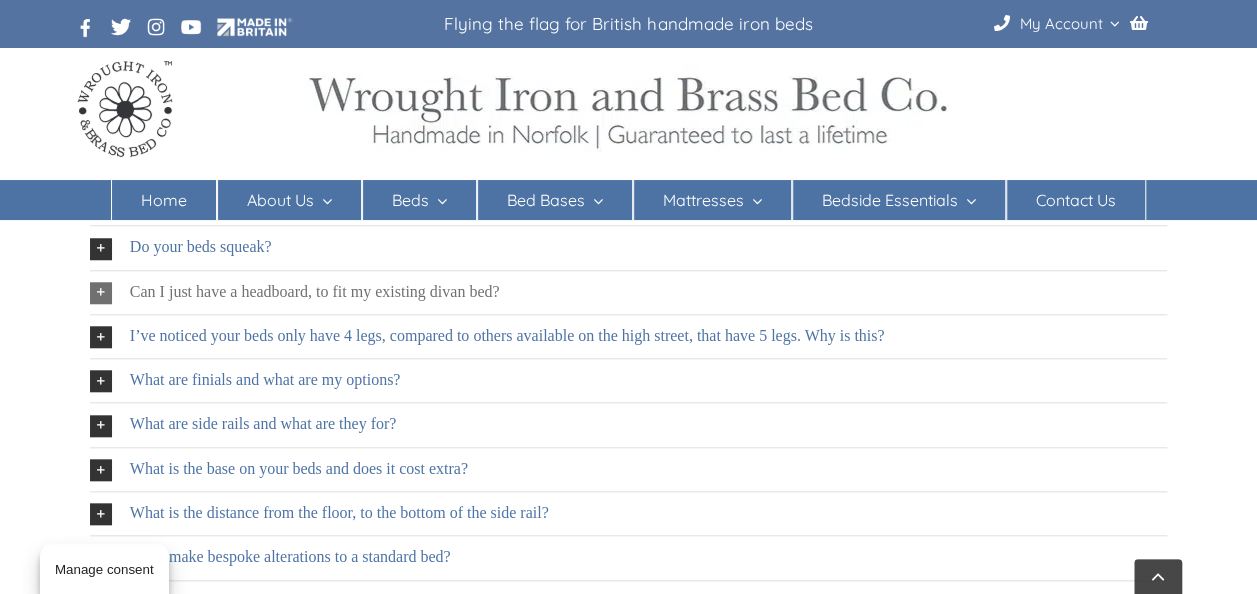 click on "Can I just have a headboard, to fit my existing divan bed?" at bounding box center [315, 292] 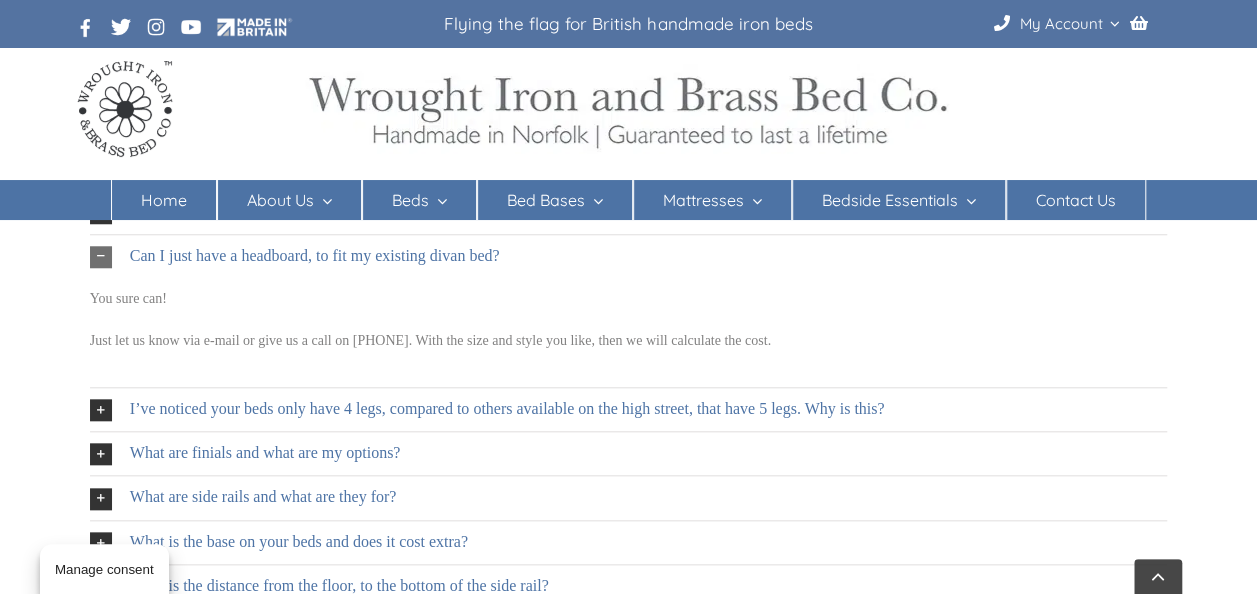 scroll, scrollTop: 800, scrollLeft: 0, axis: vertical 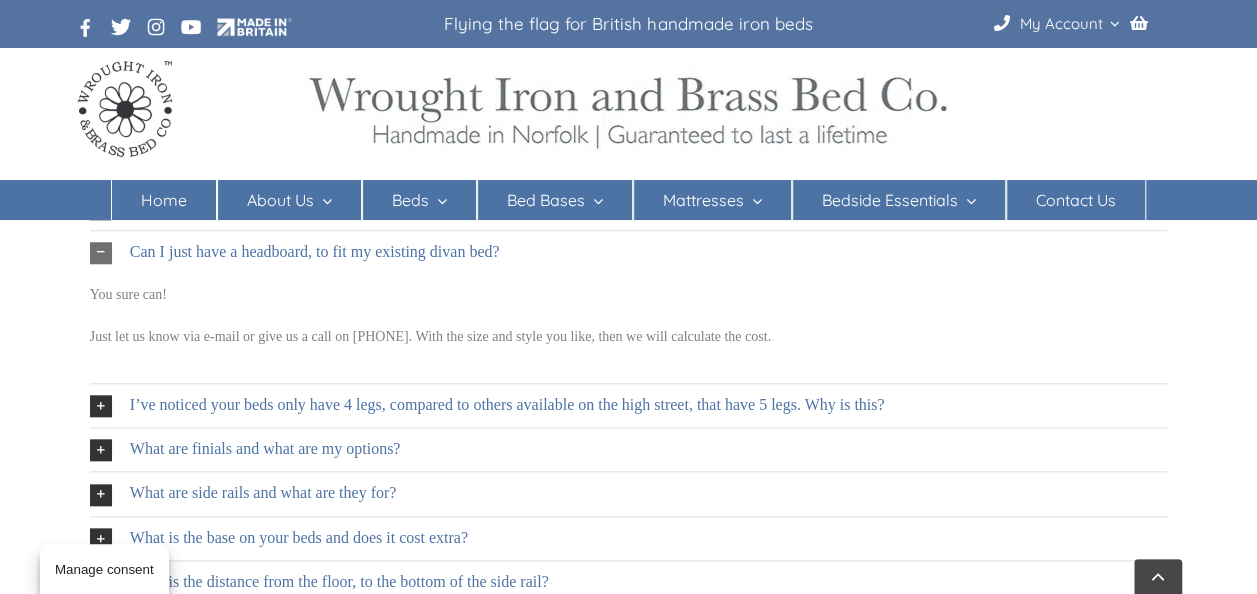 click on "Can I just have a headboard, to fit my existing divan bed?" at bounding box center [315, 252] 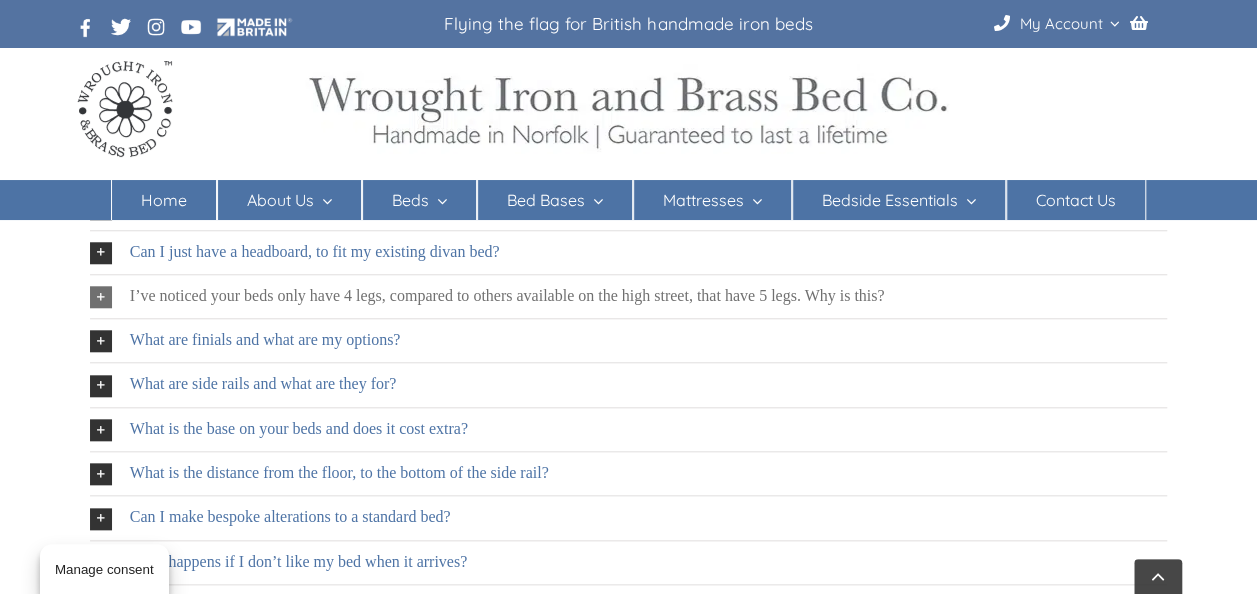 click on "I’ve noticed your beds only have 4 legs, compared to others available on the high street, that have 5 legs. Why is this?" at bounding box center [507, 296] 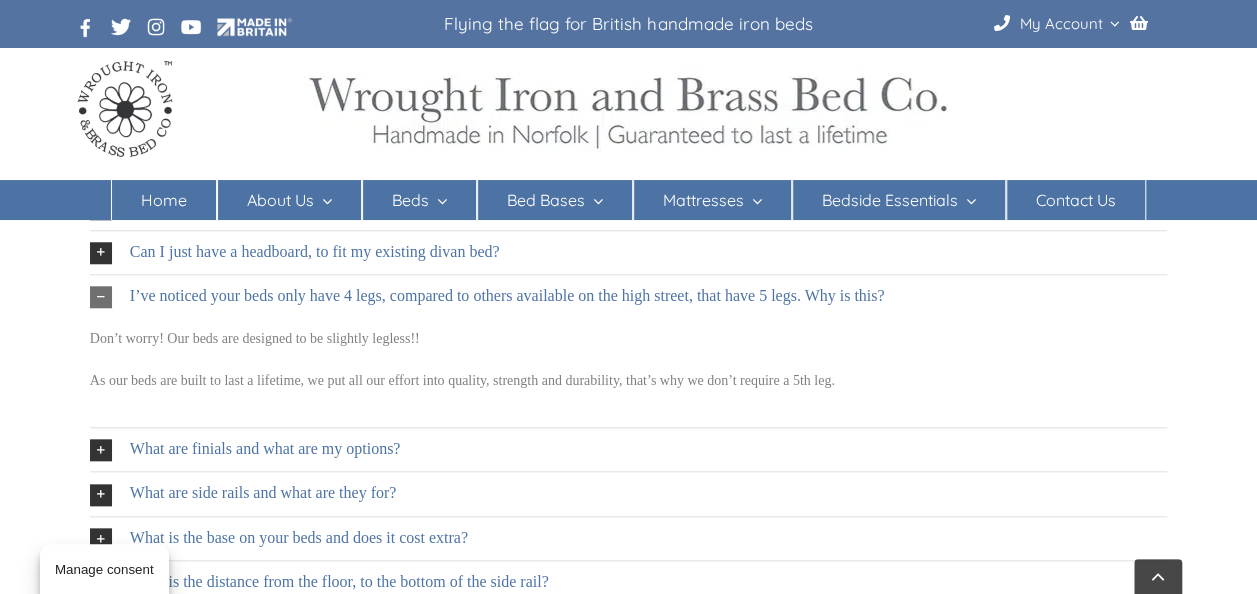 click on "I’ve noticed your beds only have 4 legs, compared to others available on the high street, that have 5 legs. Why is this?" at bounding box center [507, 296] 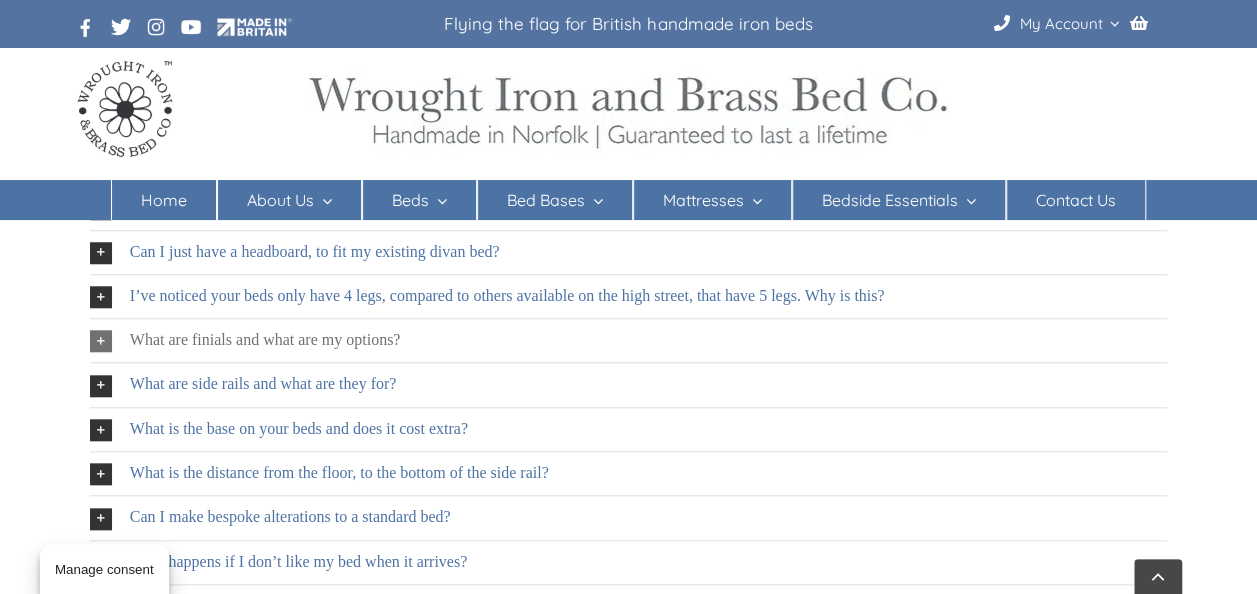 click on "What are finials and what are my options?" at bounding box center (265, 340) 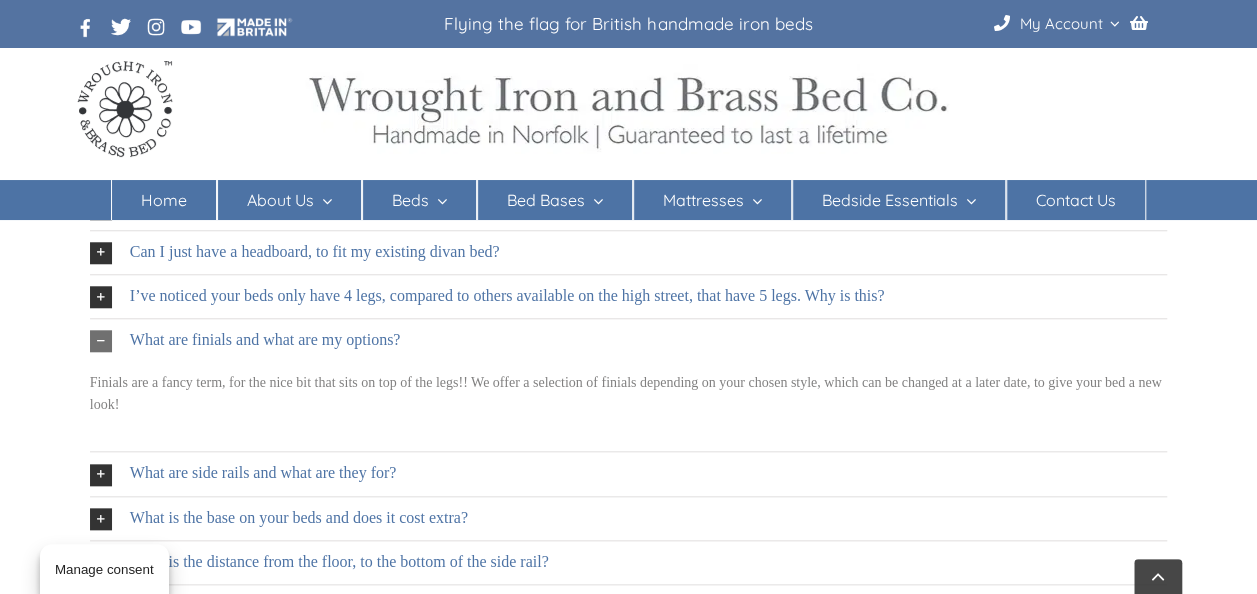 click on "What are finials and what are my options?" at bounding box center [265, 340] 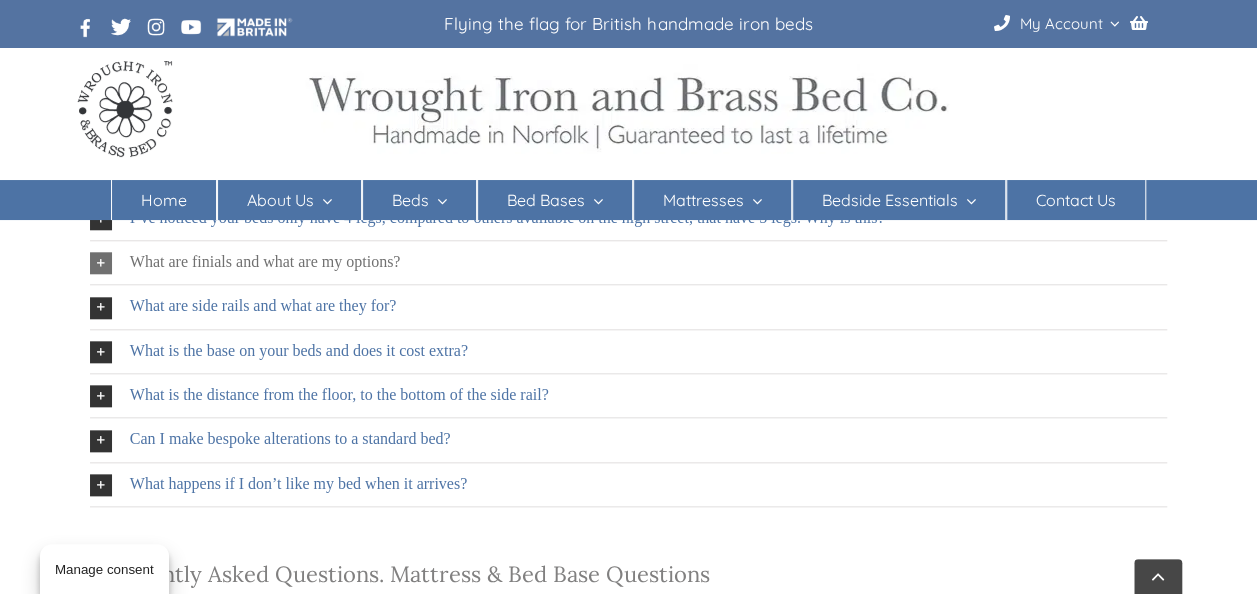 scroll, scrollTop: 880, scrollLeft: 0, axis: vertical 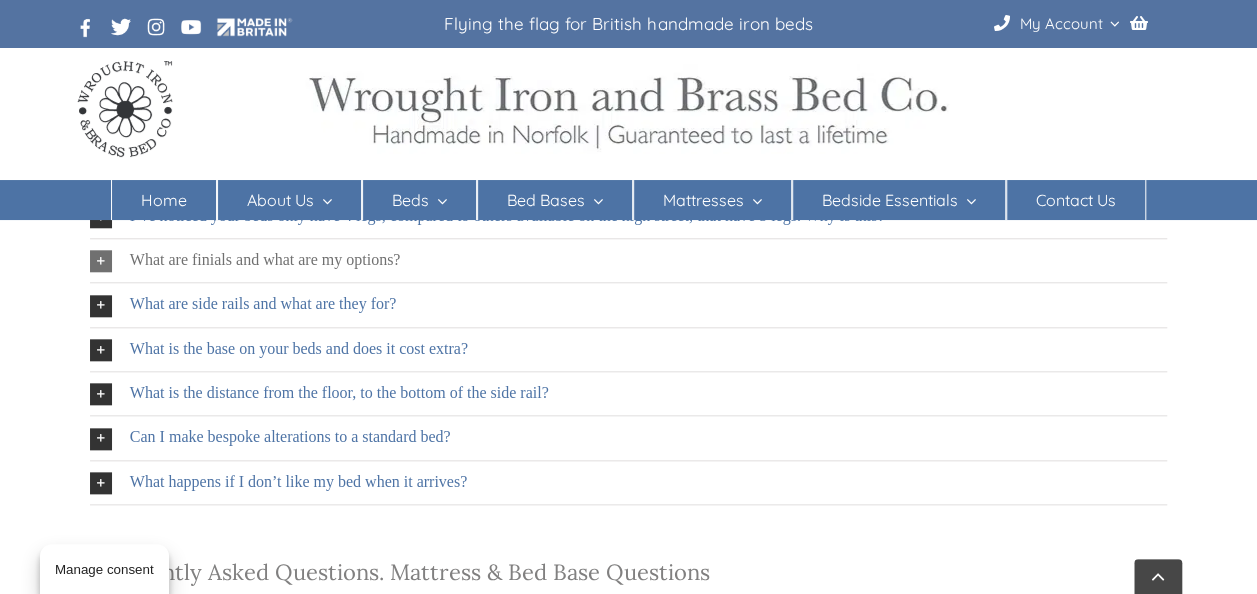 click on "What is the base on your beds and does it cost extra?" at bounding box center (299, 349) 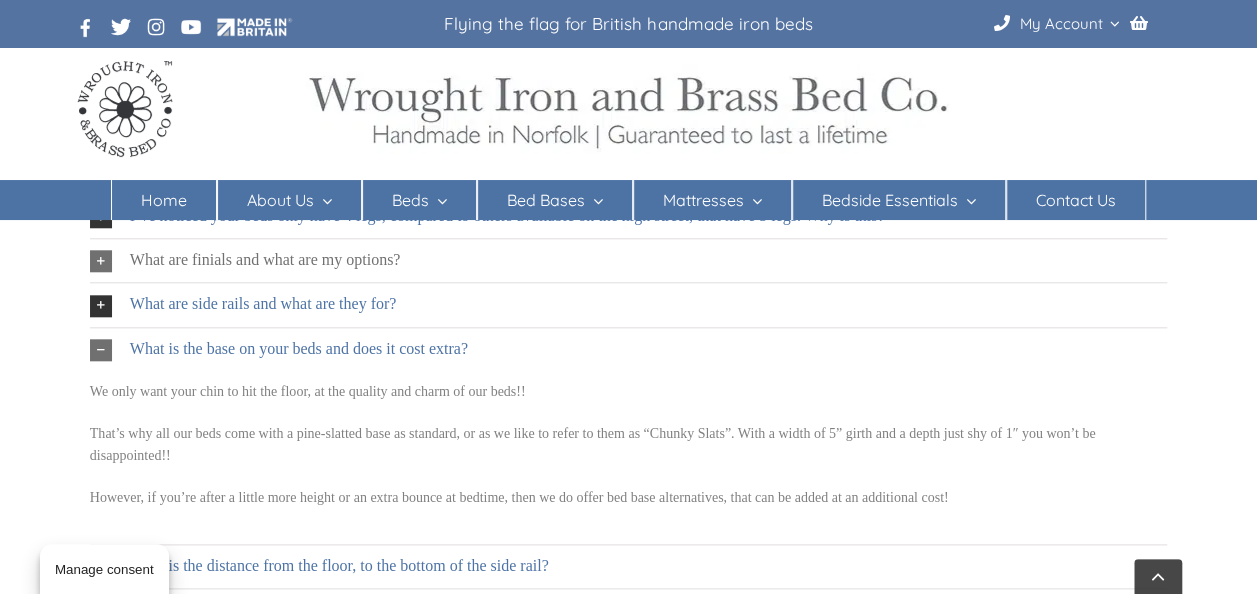 click on "What is the base on your beds and does it cost extra?" at bounding box center (299, 349) 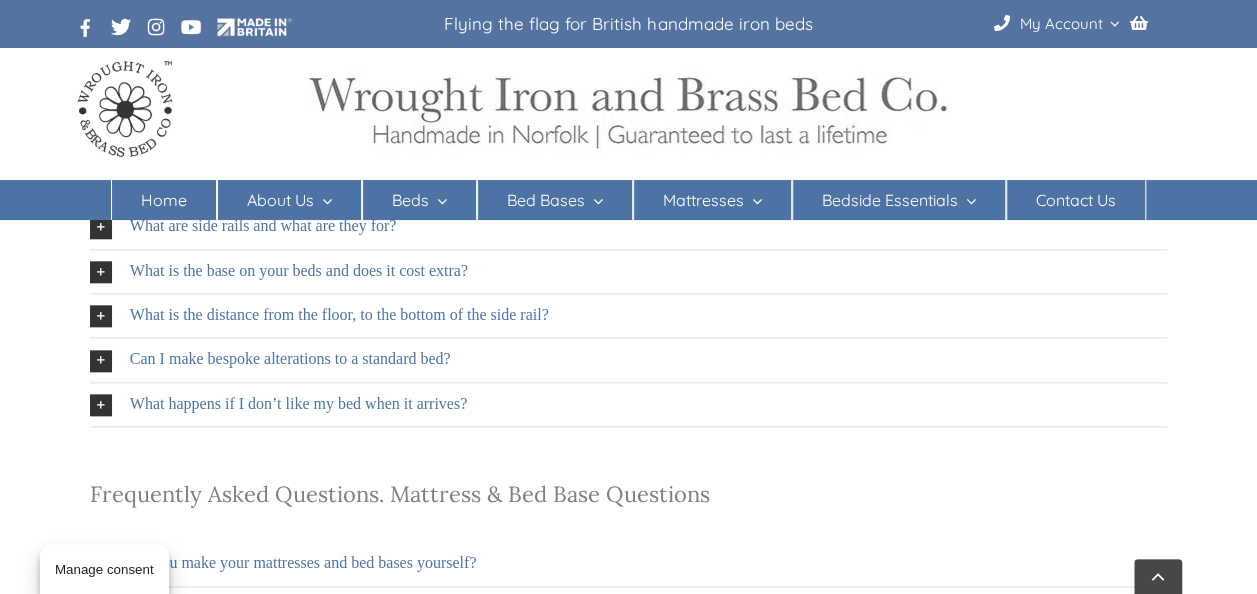 scroll, scrollTop: 960, scrollLeft: 0, axis: vertical 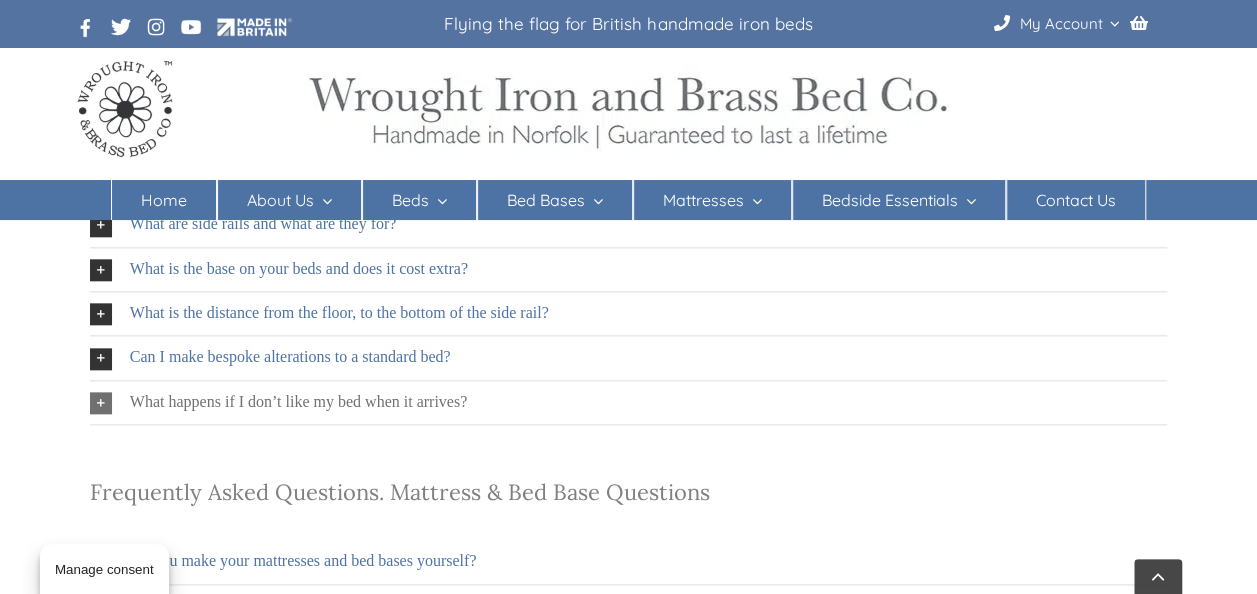 click on "What happens if I don’t like my bed when it arrives?" at bounding box center [298, 402] 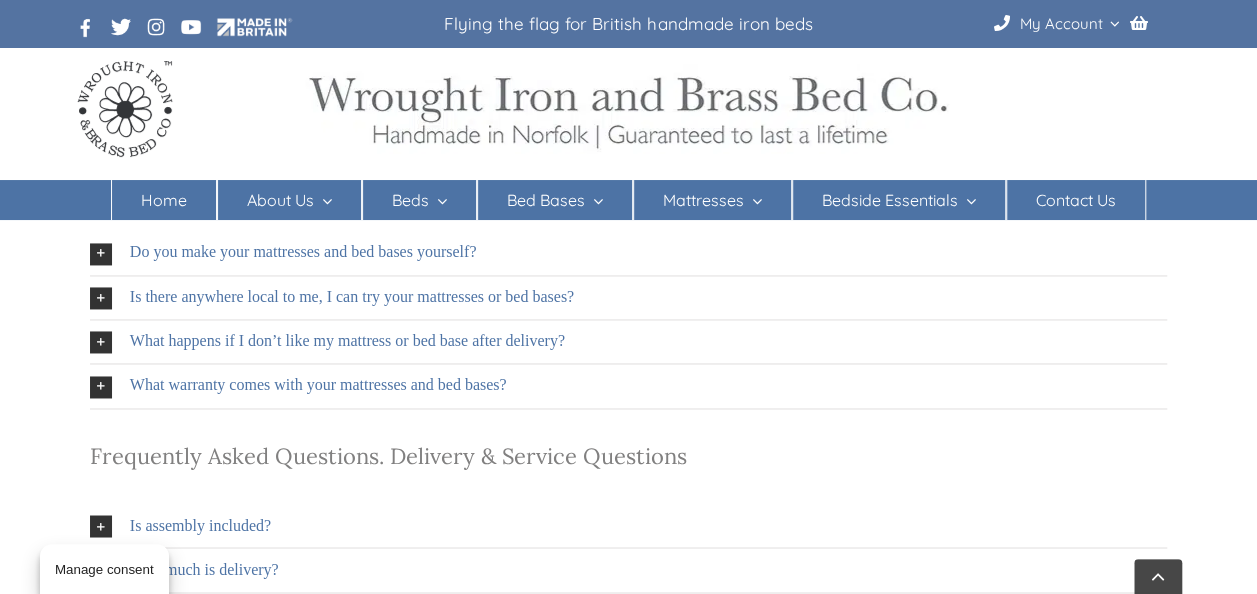 scroll, scrollTop: 1360, scrollLeft: 0, axis: vertical 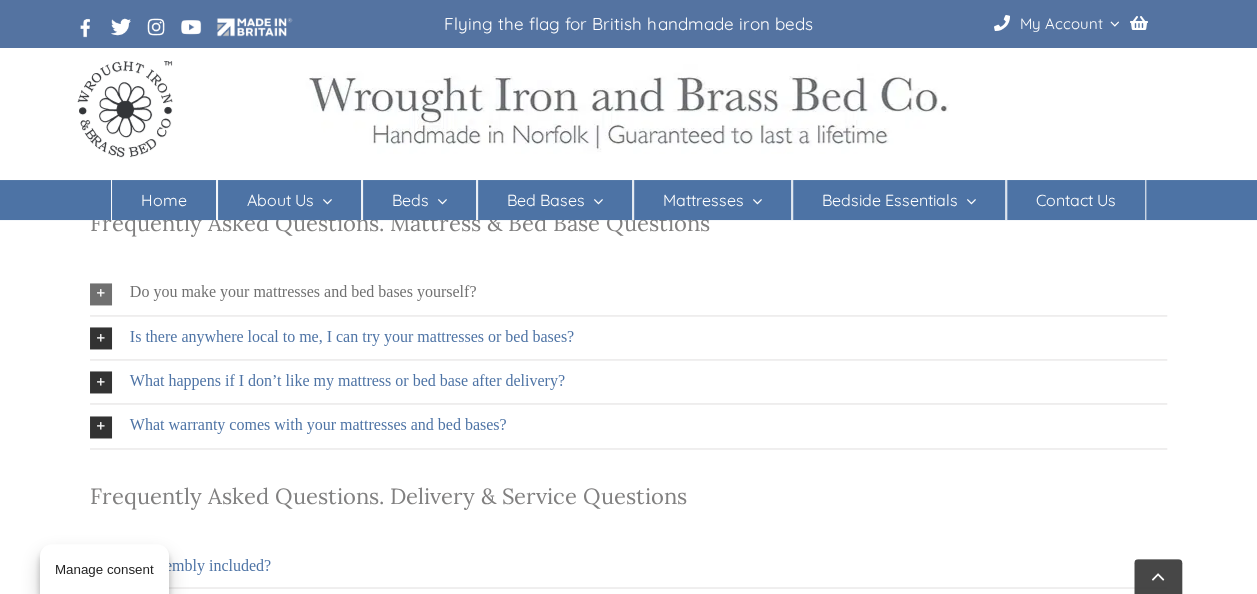 click on "Do you make your mattresses and bed bases yourself?" at bounding box center [303, 292] 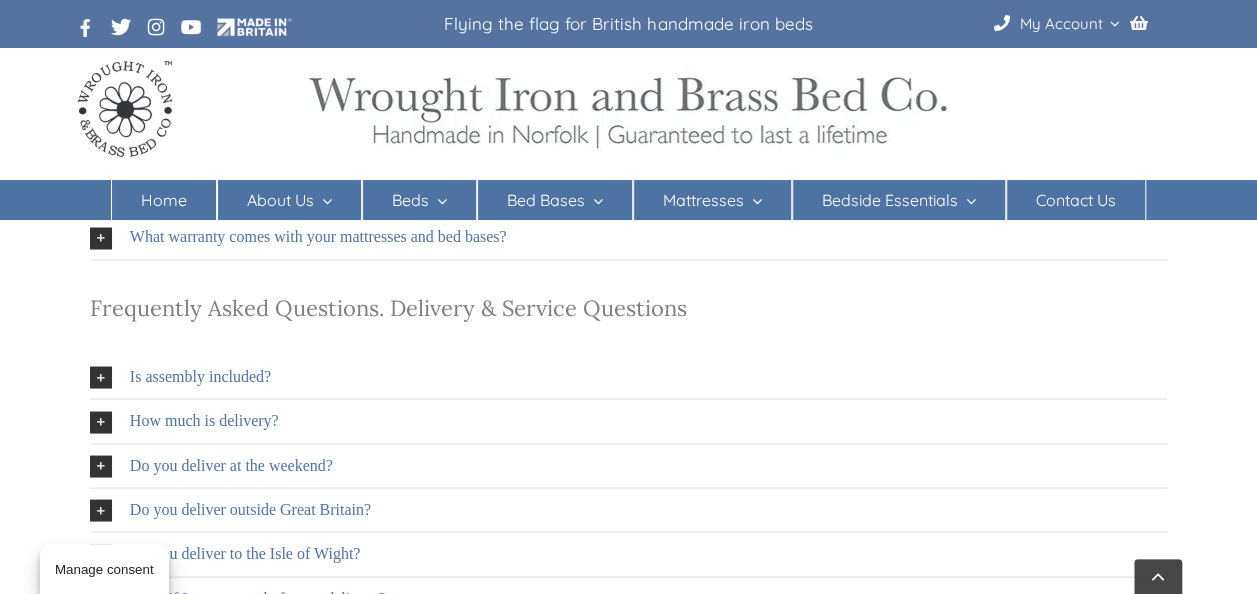 scroll, scrollTop: 1720, scrollLeft: 0, axis: vertical 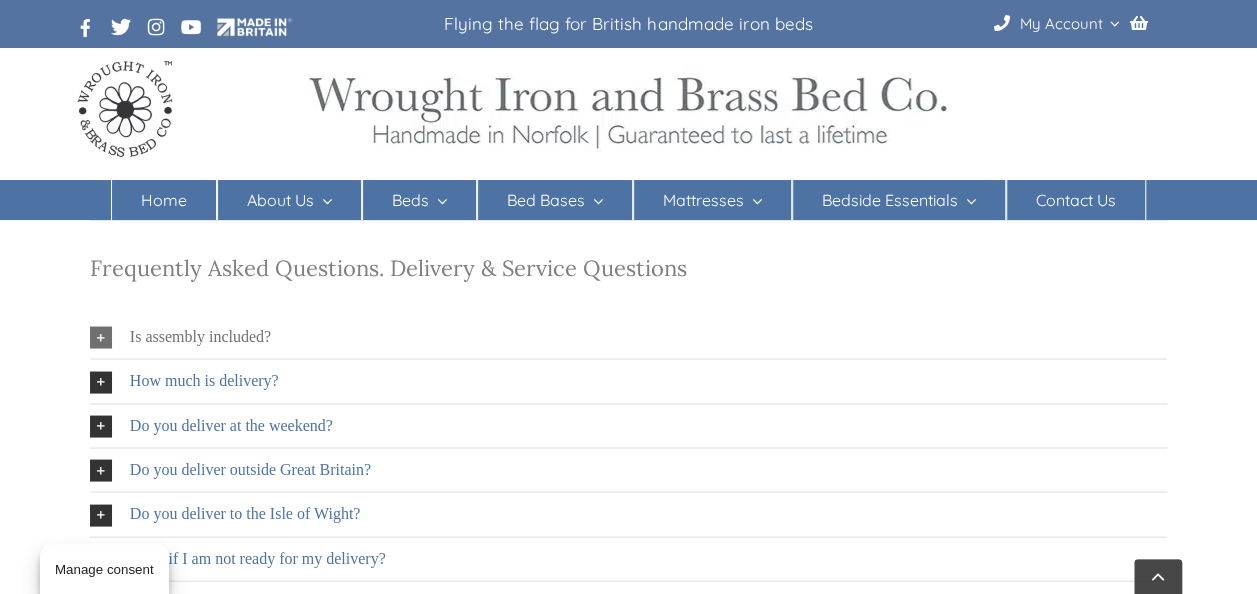click on "Is assembly included?" at bounding box center (200, 336) 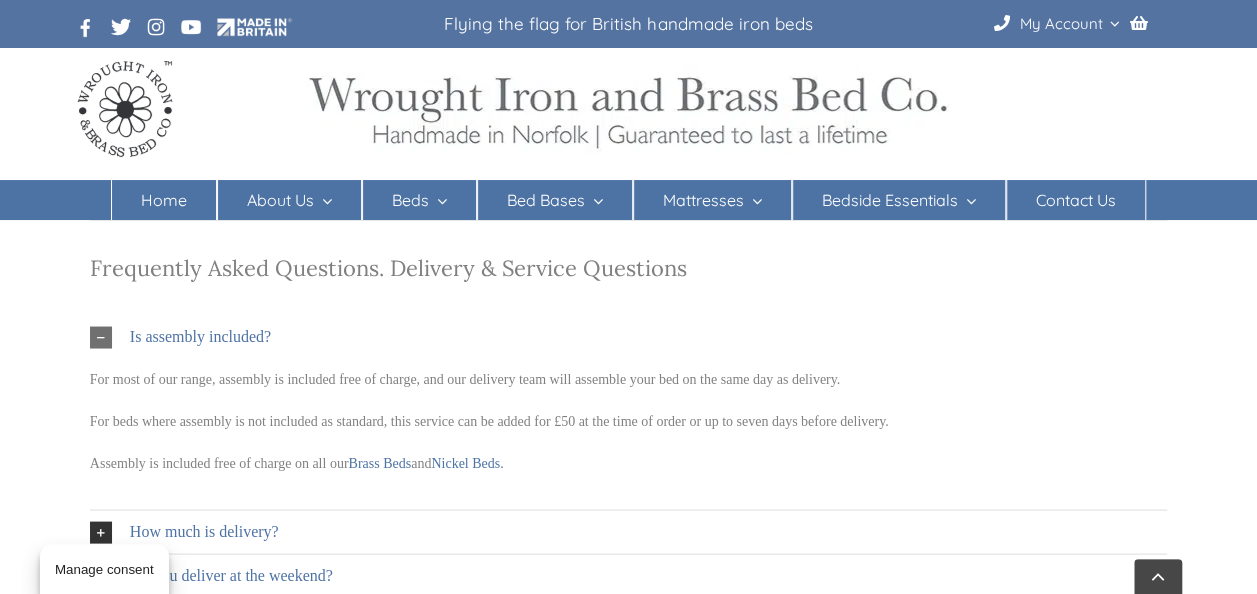 click on "Is assembly included?" at bounding box center (200, 336) 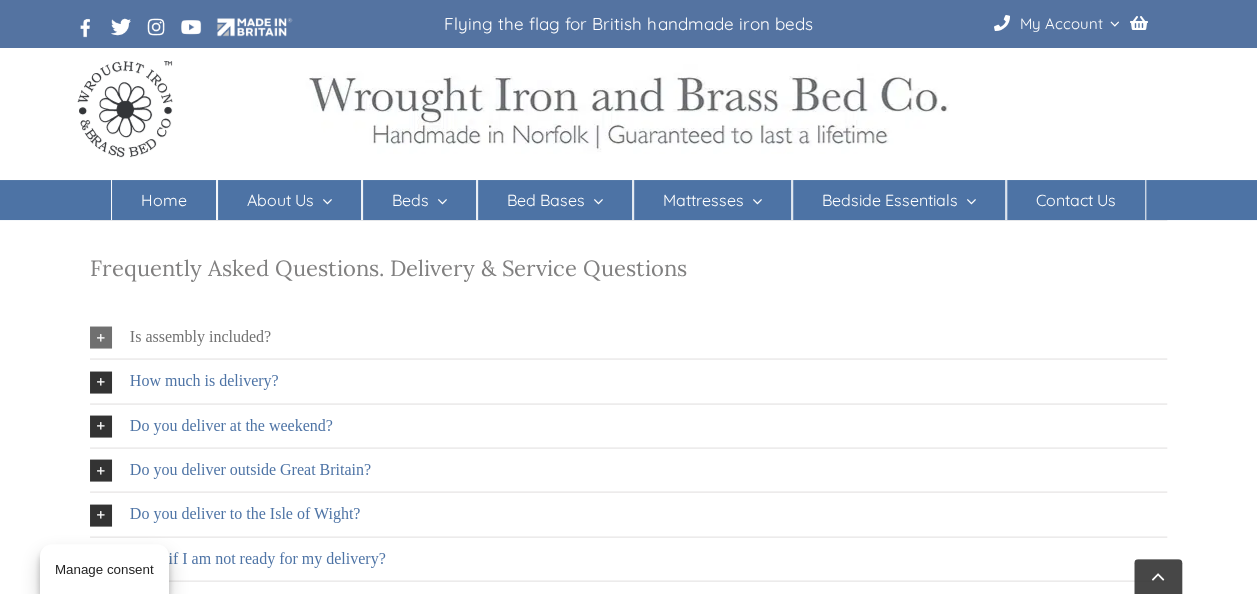 scroll, scrollTop: 1760, scrollLeft: 0, axis: vertical 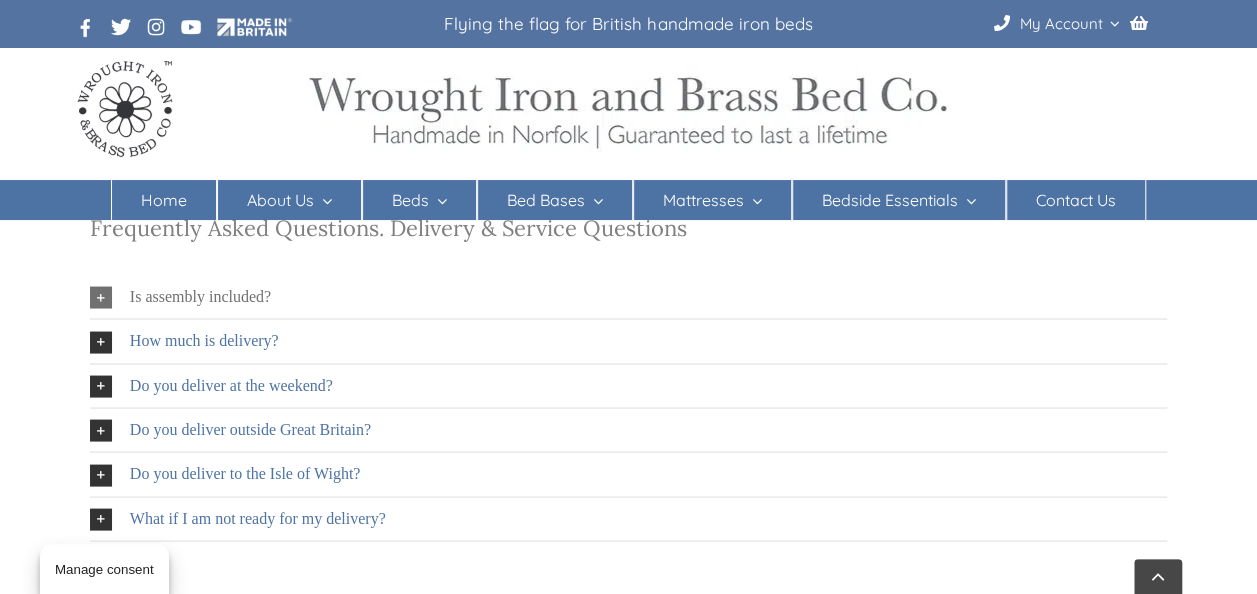 click on "How much is delivery?" at bounding box center [204, 340] 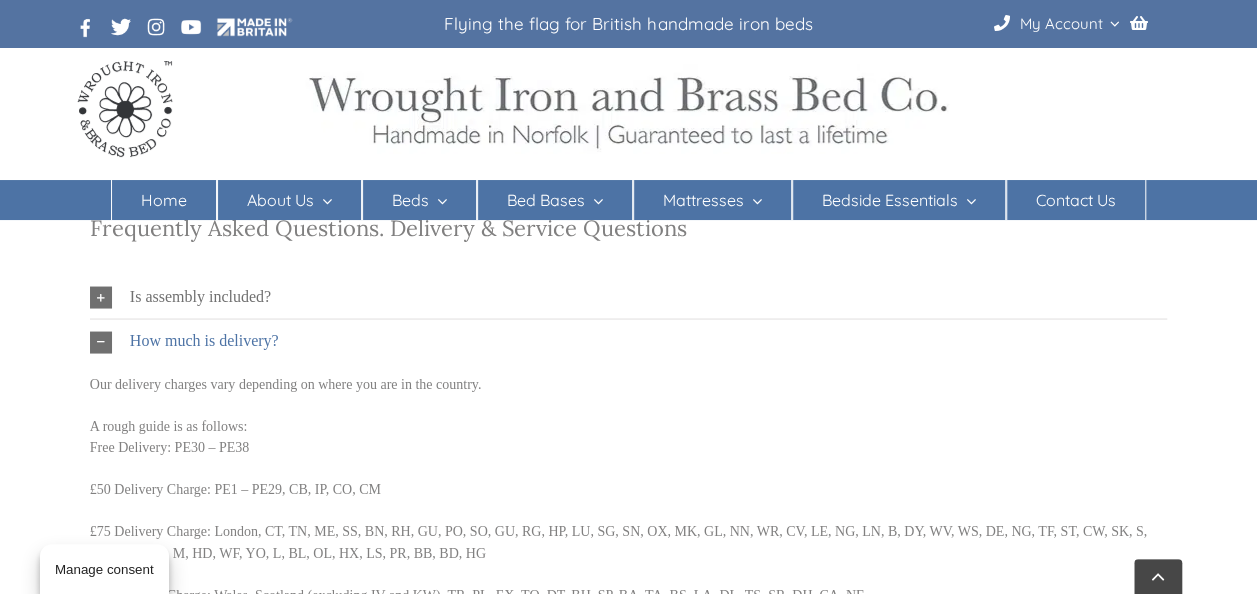 click on "How much is delivery?" at bounding box center [204, 340] 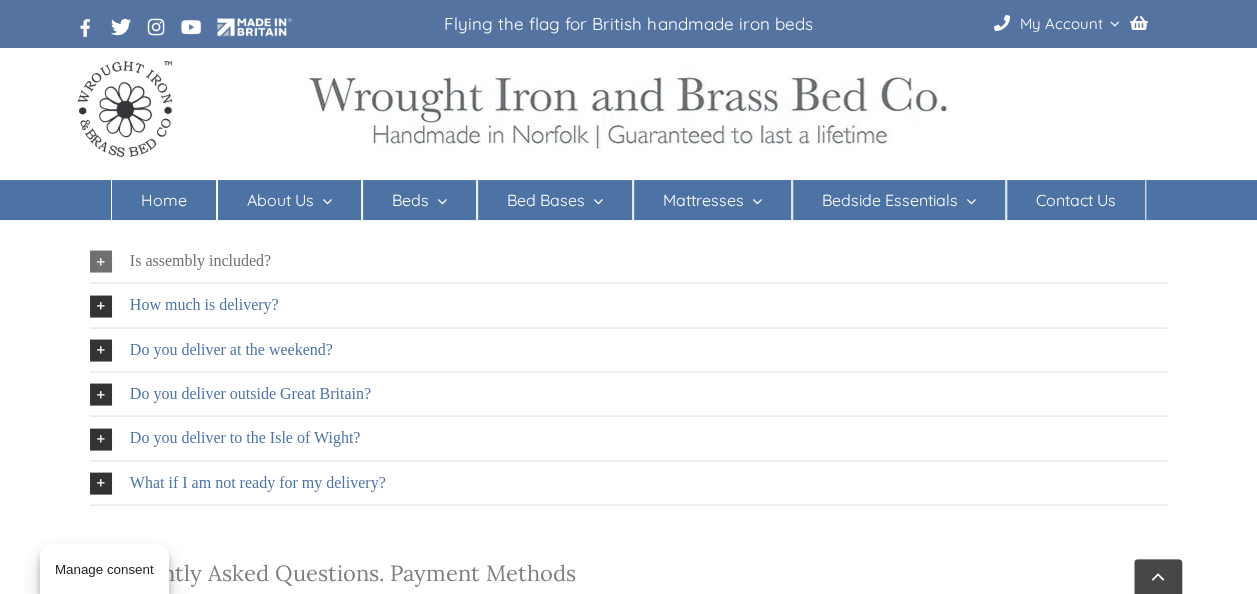 scroll, scrollTop: 1800, scrollLeft: 0, axis: vertical 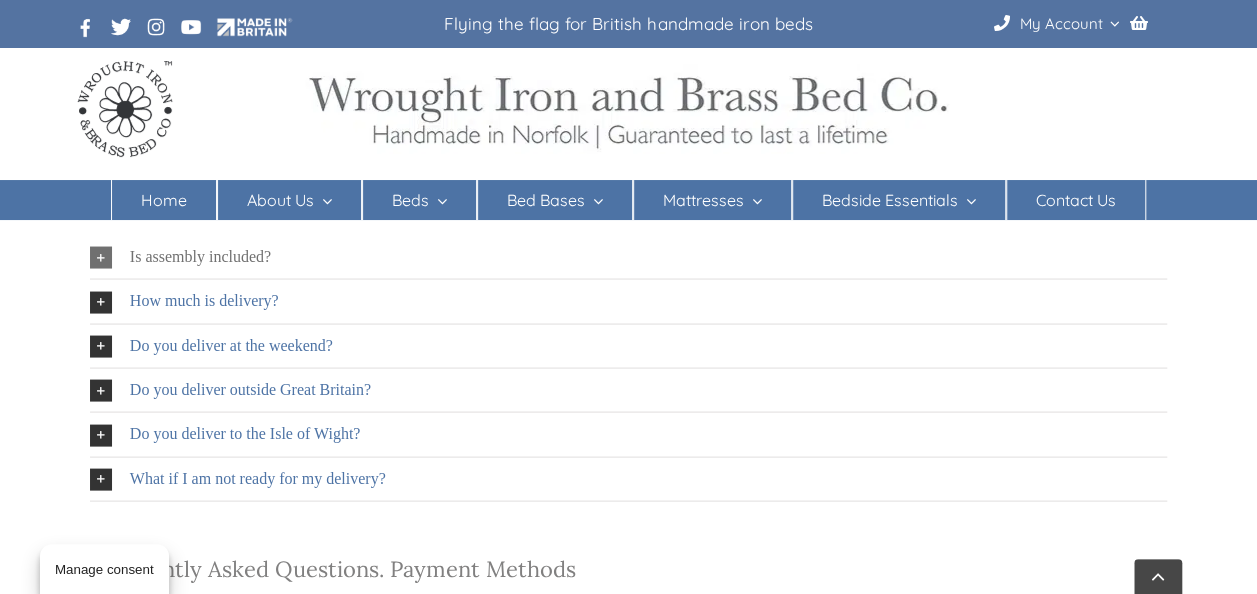 click on "Do you deliver at the weekend?" at bounding box center (628, 345) 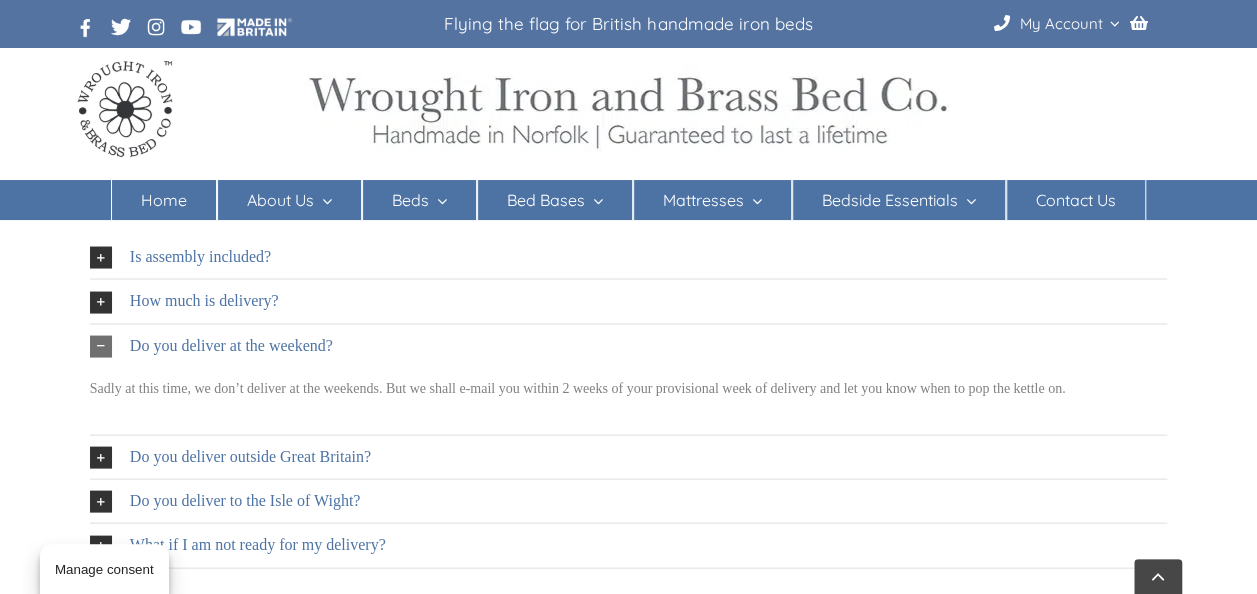 click on "Do you deliver at the weekend?" at bounding box center [231, 345] 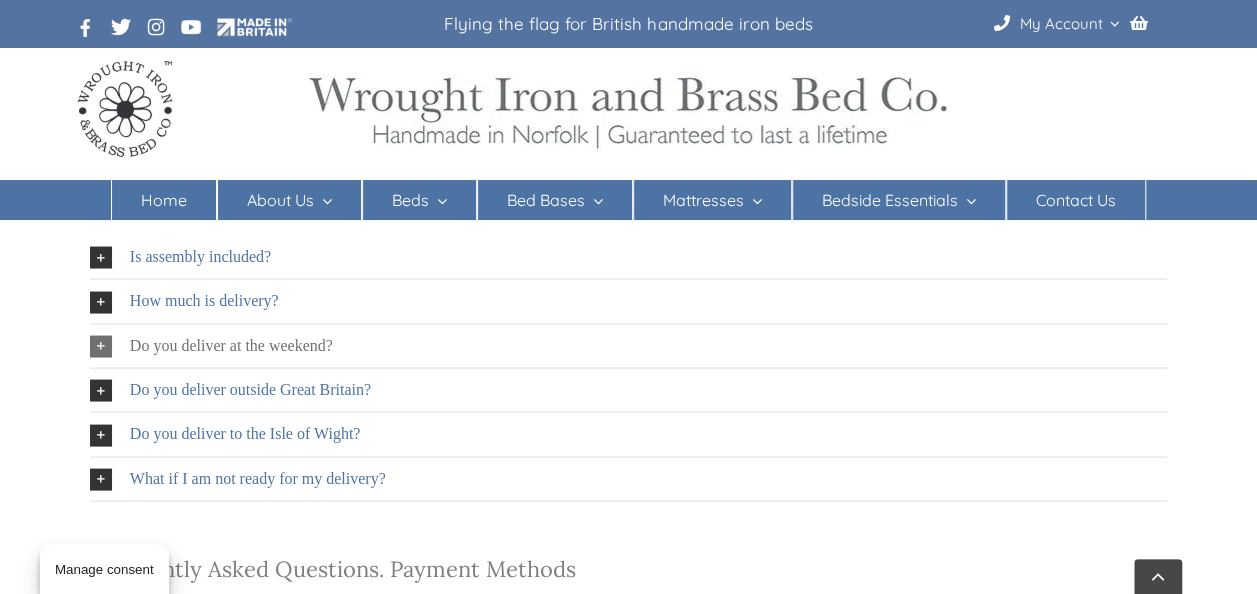 scroll, scrollTop: 1840, scrollLeft: 0, axis: vertical 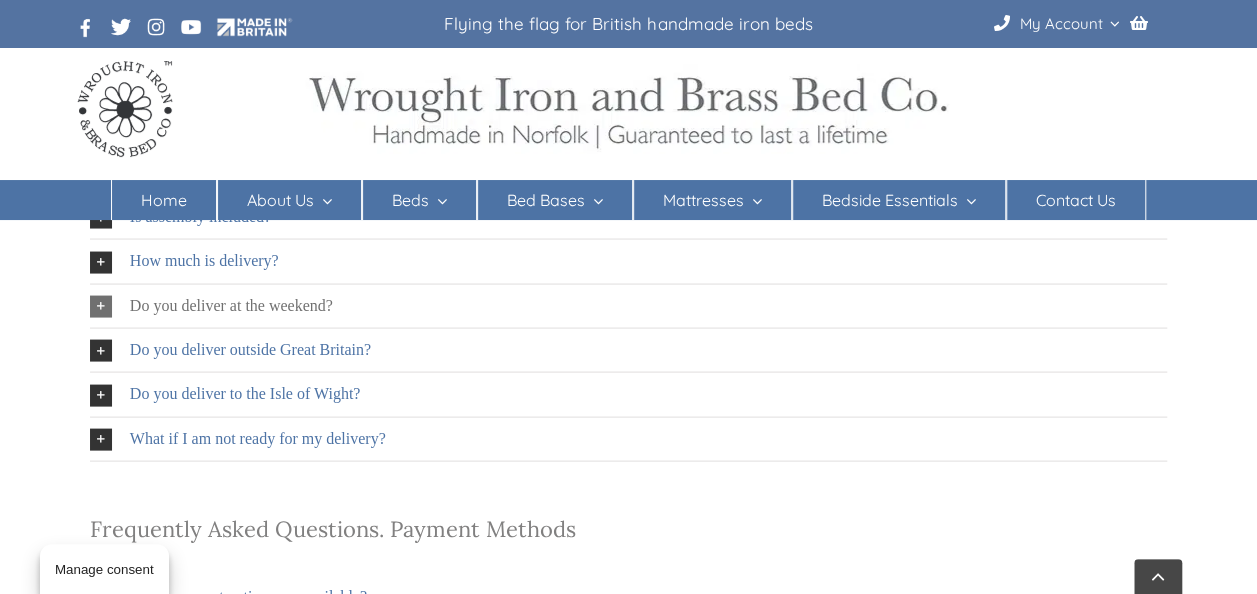 click on "Do you deliver outside Great Britain?" at bounding box center [250, 349] 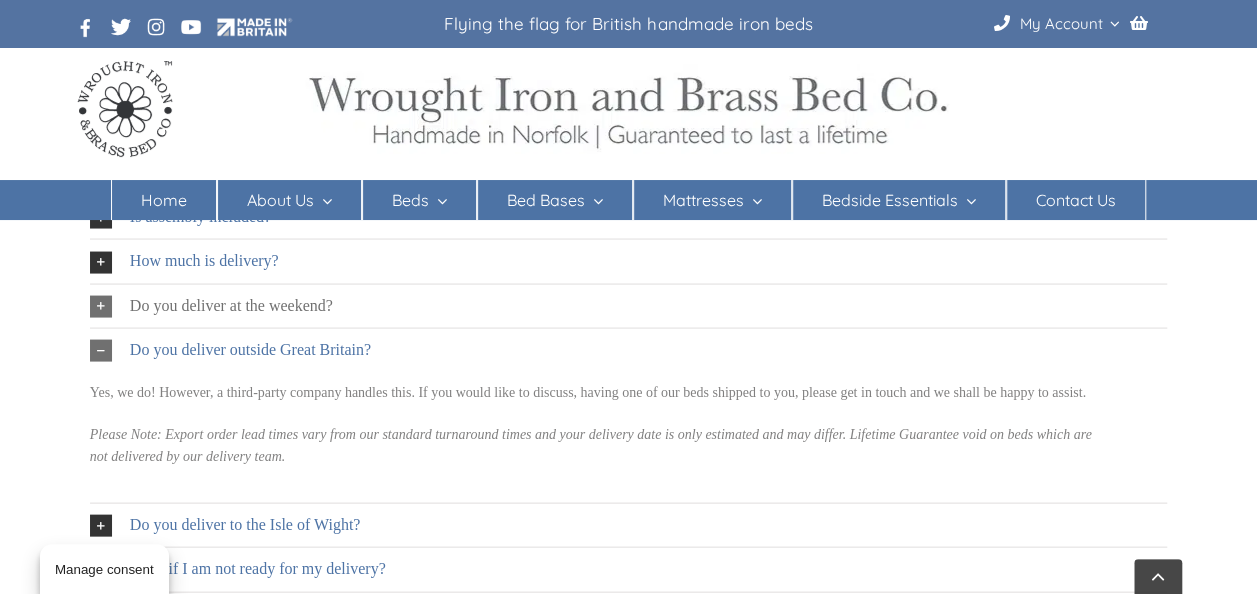 click on "Do you deliver outside Great Britain?" at bounding box center (250, 349) 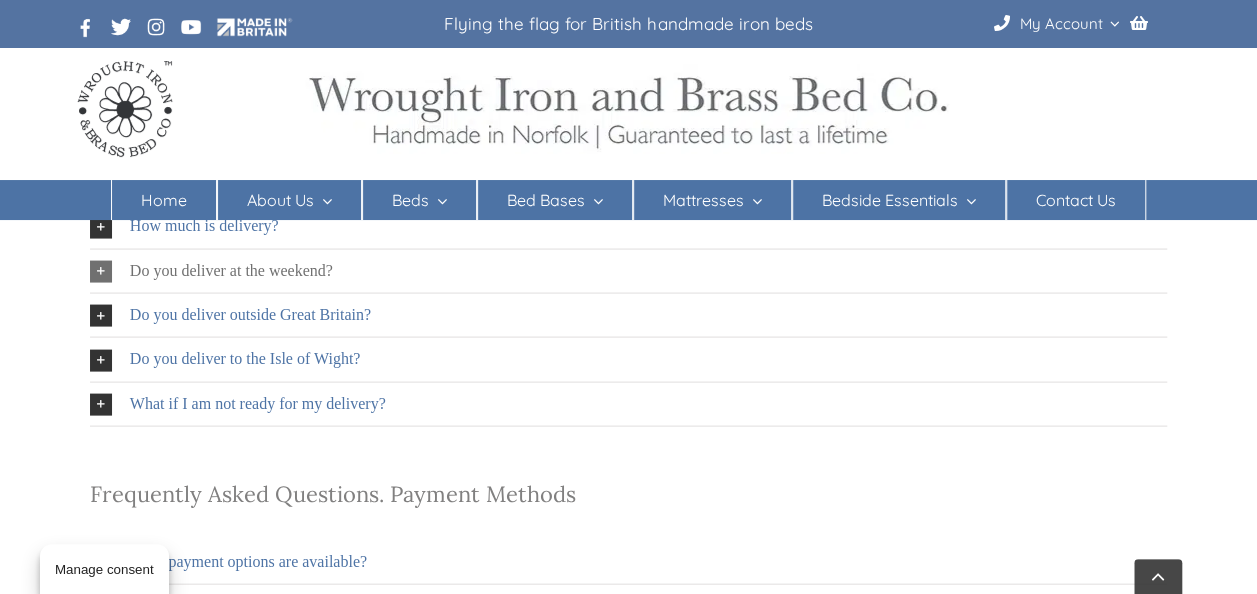 scroll, scrollTop: 1880, scrollLeft: 0, axis: vertical 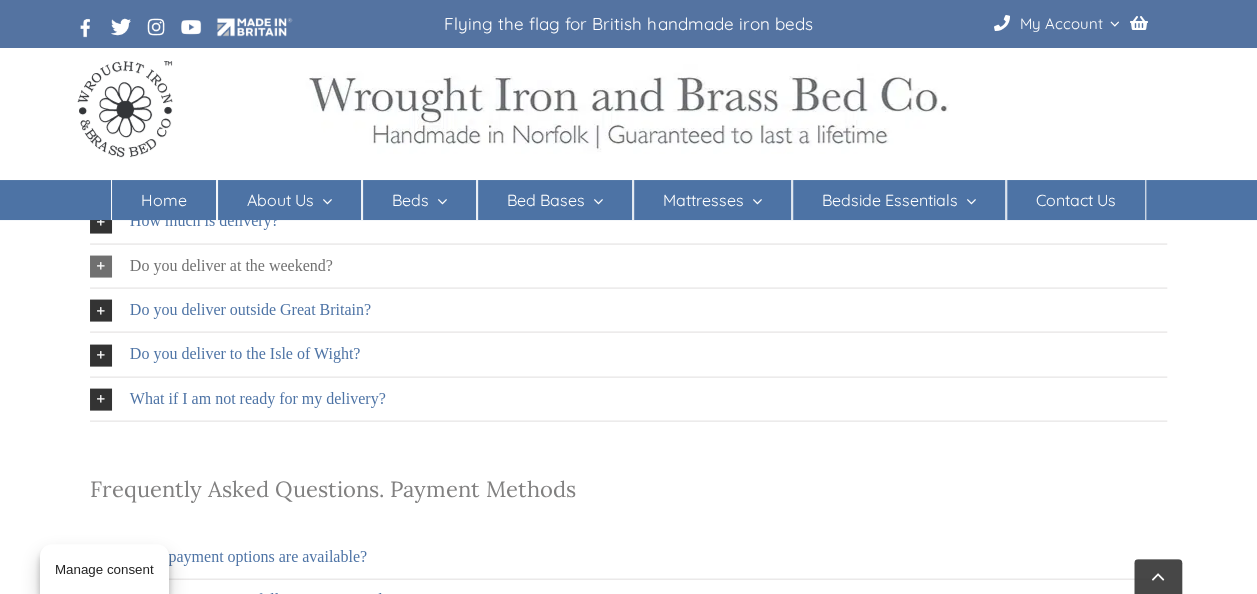 click on "Do you deliver to the Isle of Wight?" at bounding box center (628, 353) 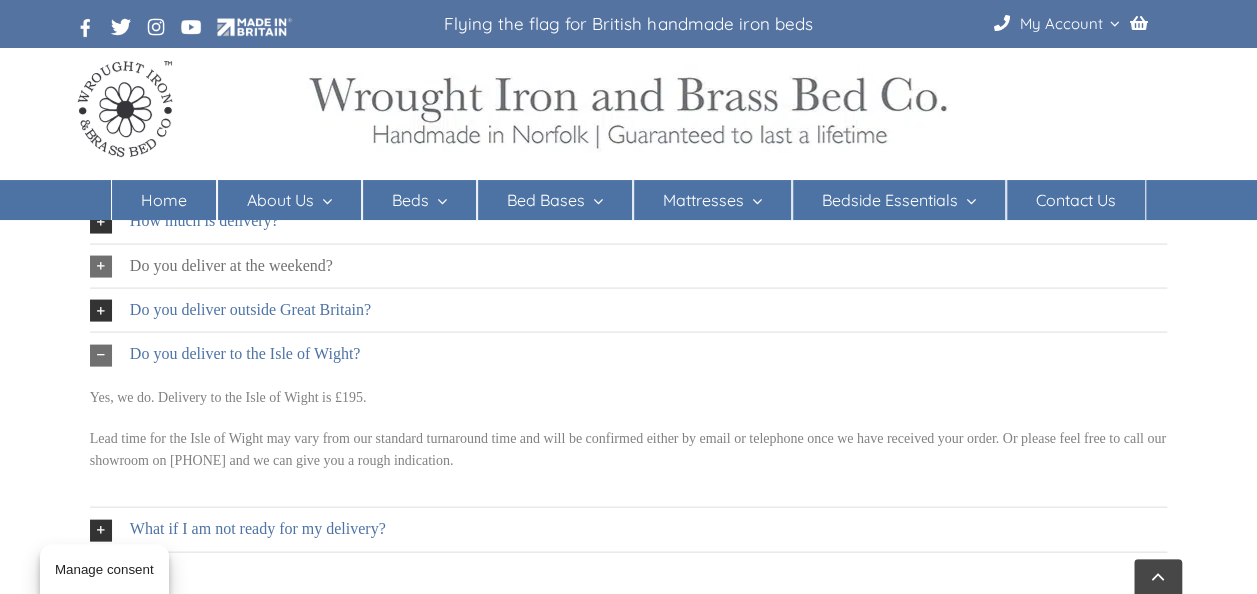 click on "Do you deliver to the Isle of Wight?" at bounding box center [628, 353] 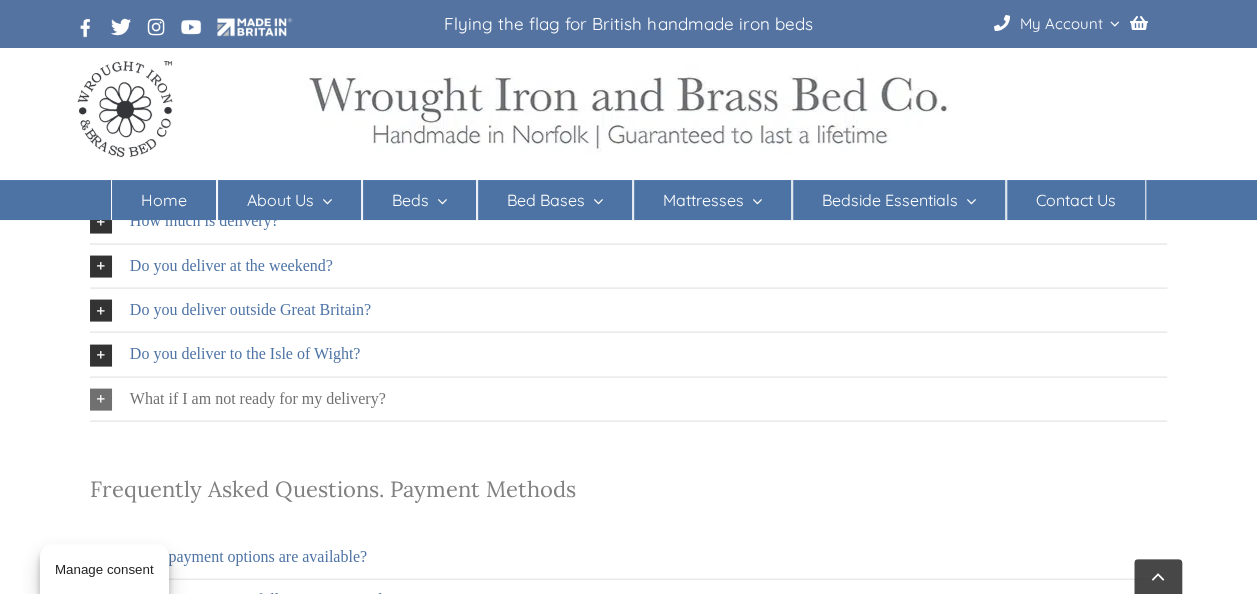 click on "What if I am not ready for my delivery?" at bounding box center (258, 398) 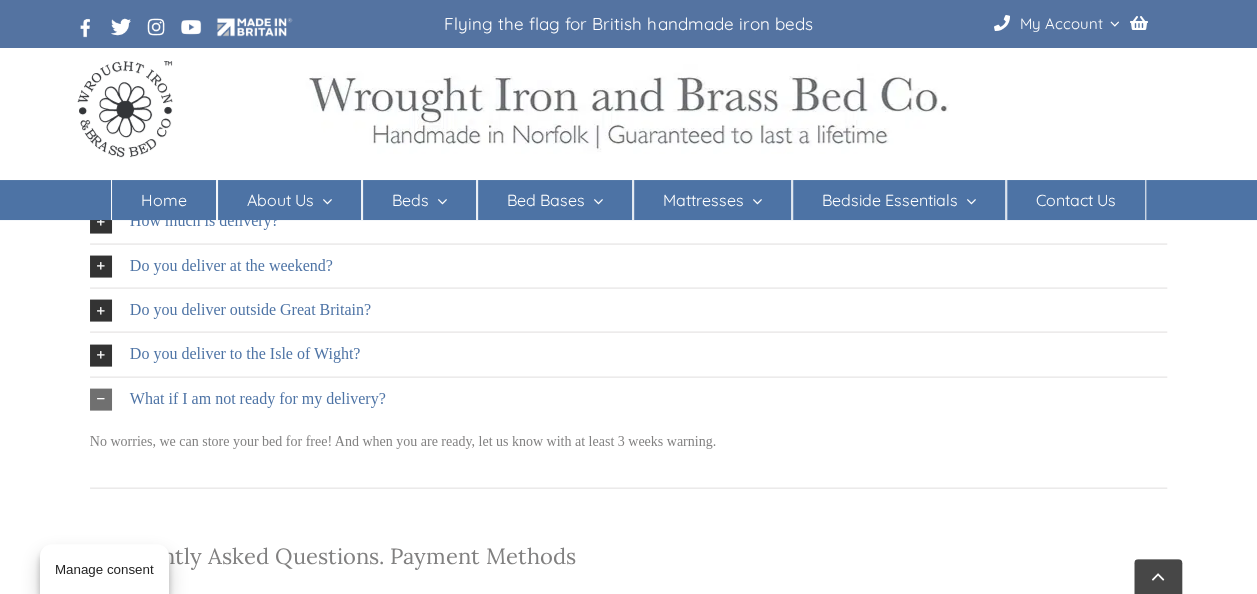 click on "What if I am not ready for my delivery?" at bounding box center (258, 398) 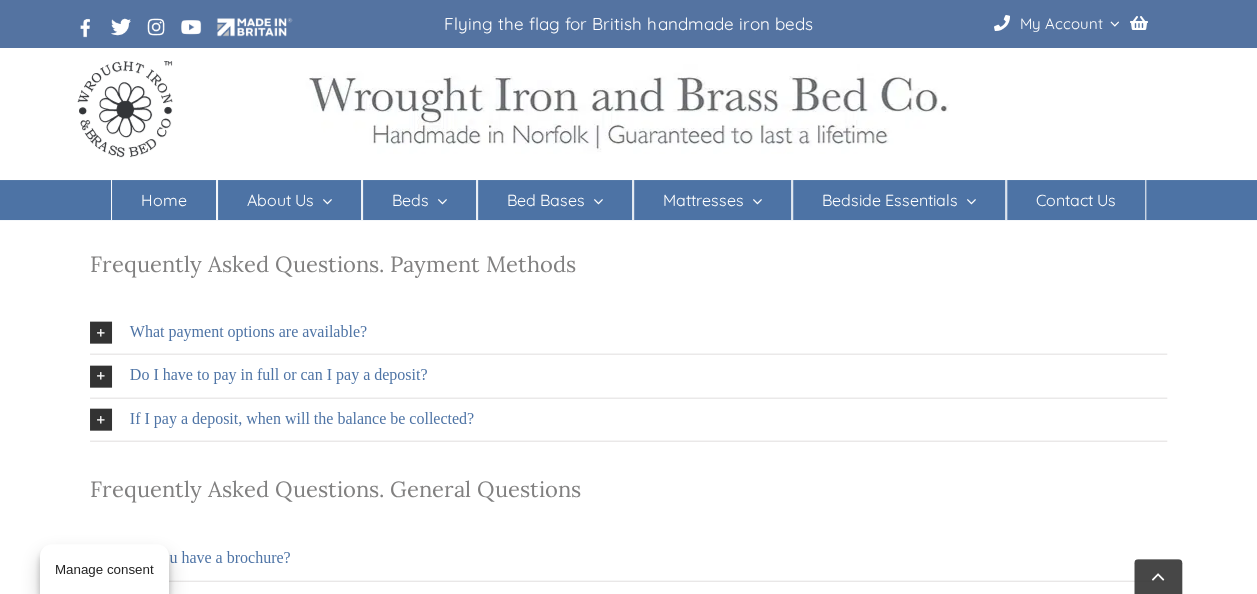 scroll, scrollTop: 2120, scrollLeft: 0, axis: vertical 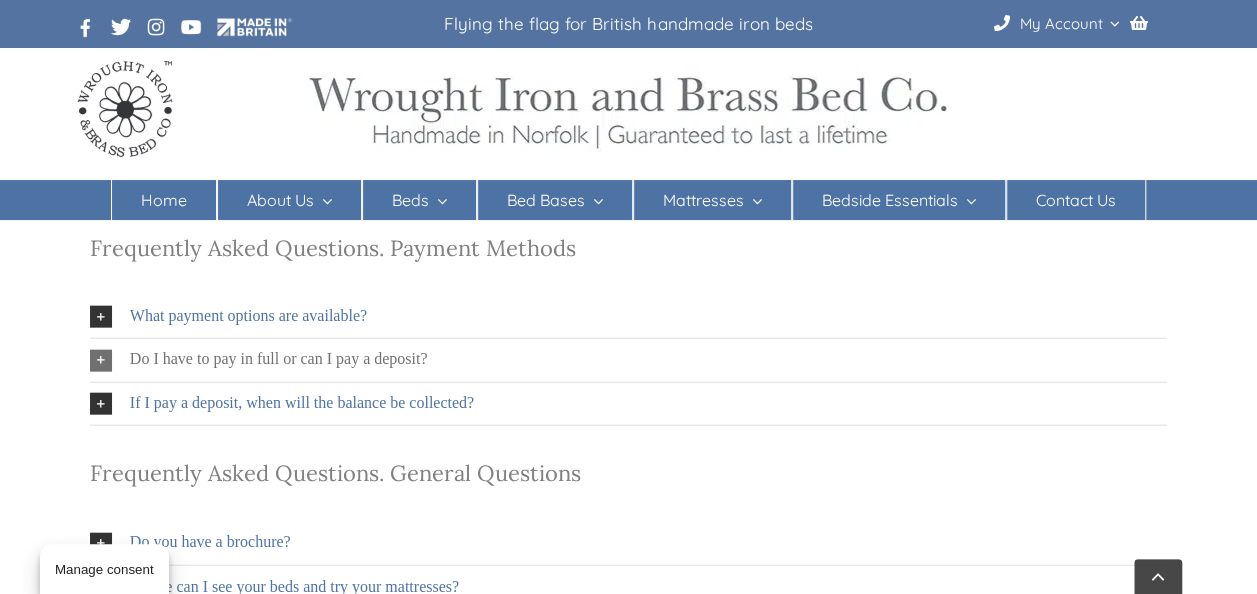 click on "Do I have to pay in full or can I pay a deposit?" at bounding box center [279, 359] 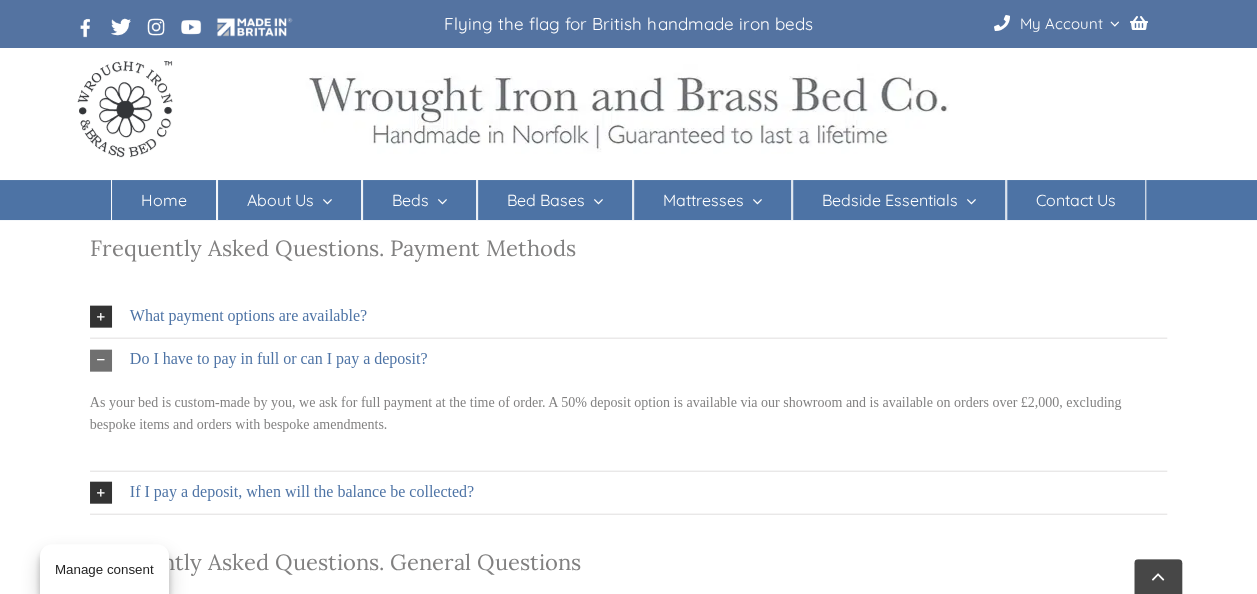 click on "Do I have to pay in full or can I pay a deposit?" at bounding box center (279, 359) 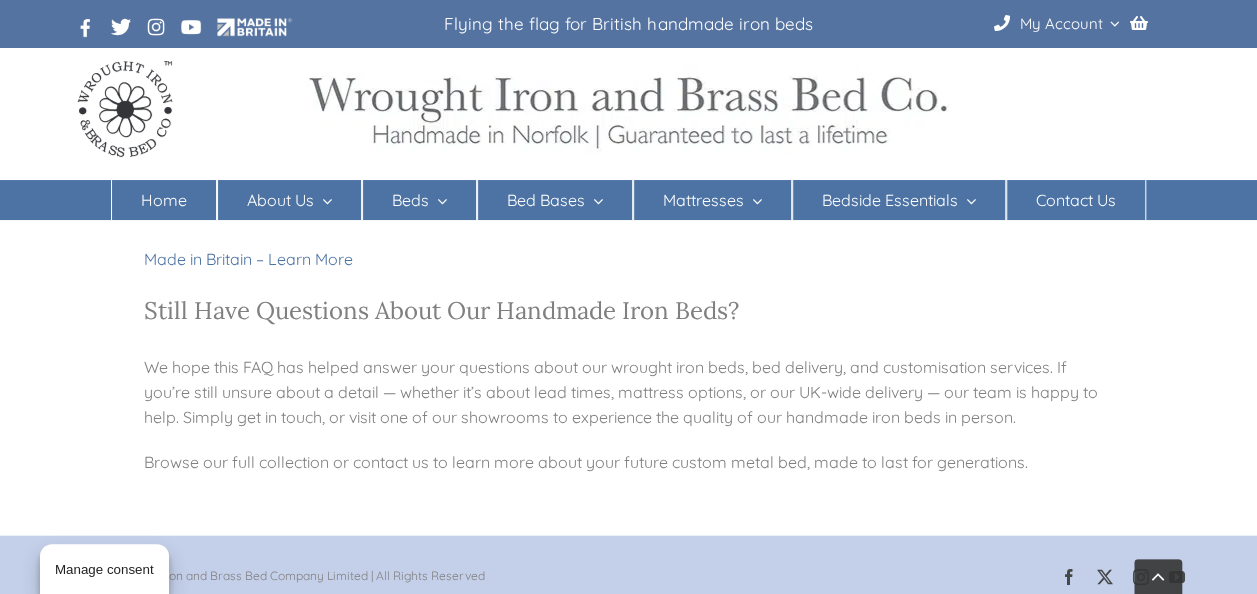 scroll, scrollTop: 2570, scrollLeft: 0, axis: vertical 